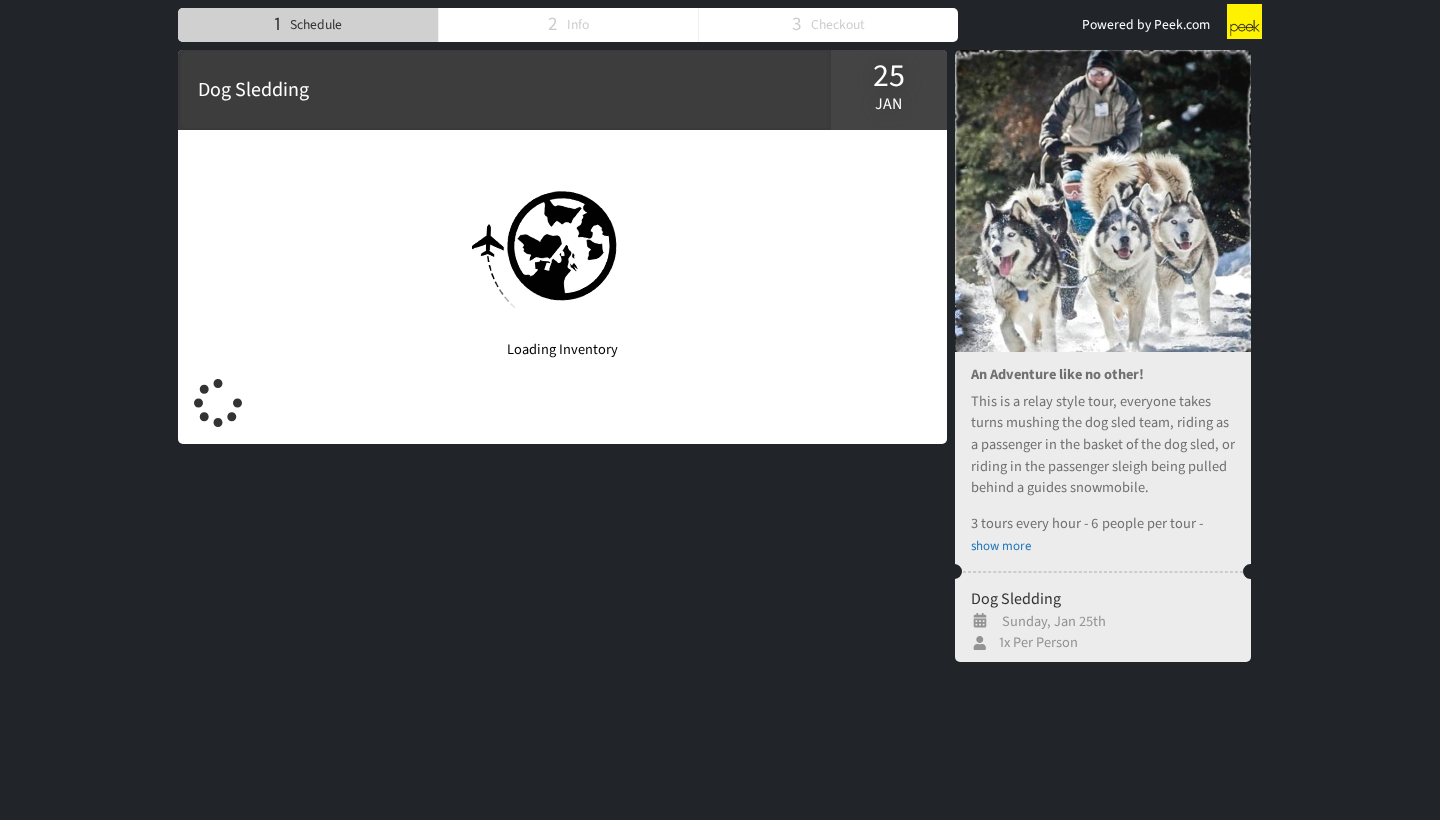 scroll, scrollTop: 0, scrollLeft: 0, axis: both 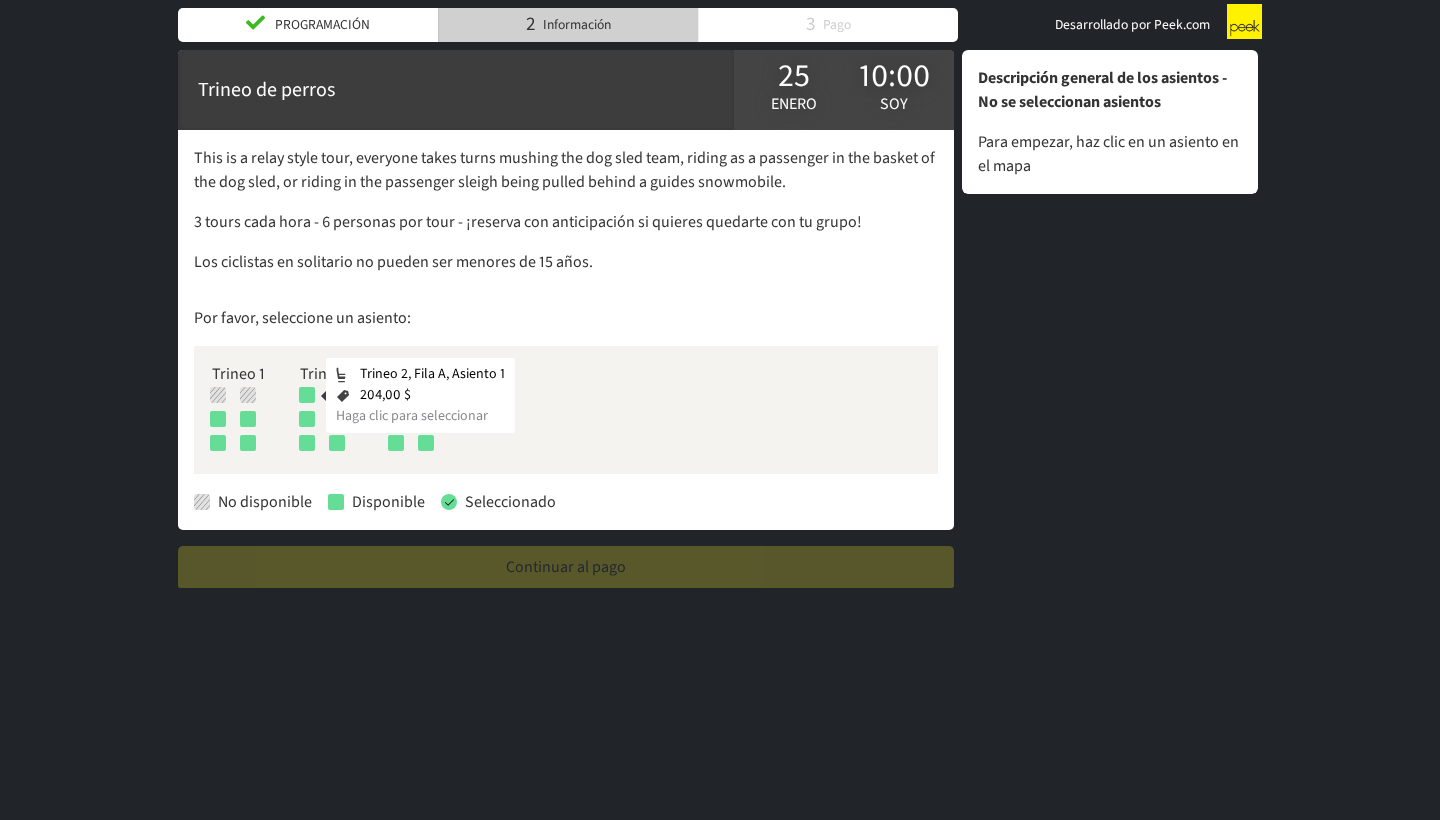 click at bounding box center (307, 395) 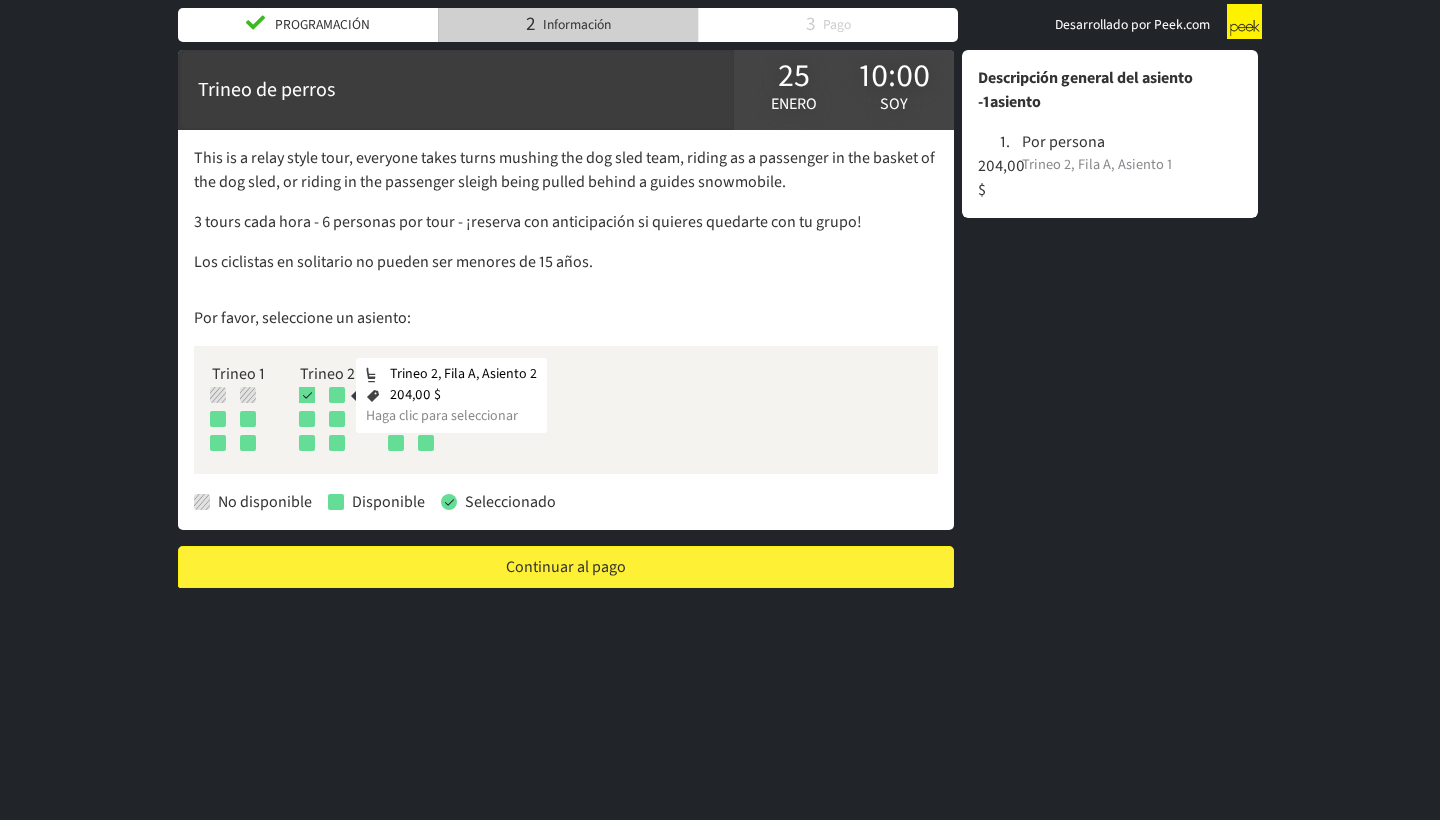 click at bounding box center [337, 395] 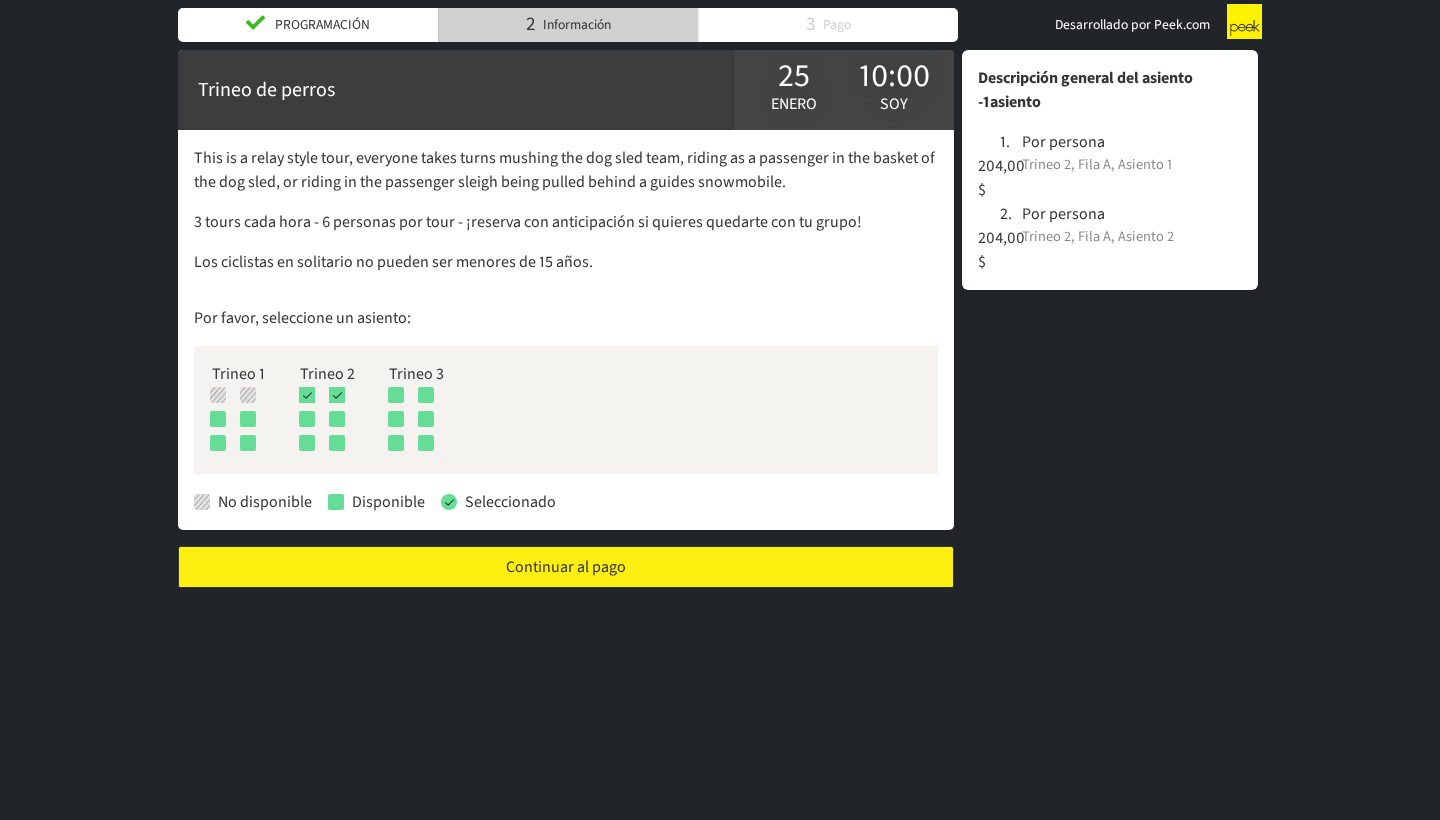 click on "Continuar al pago" at bounding box center (566, 567) 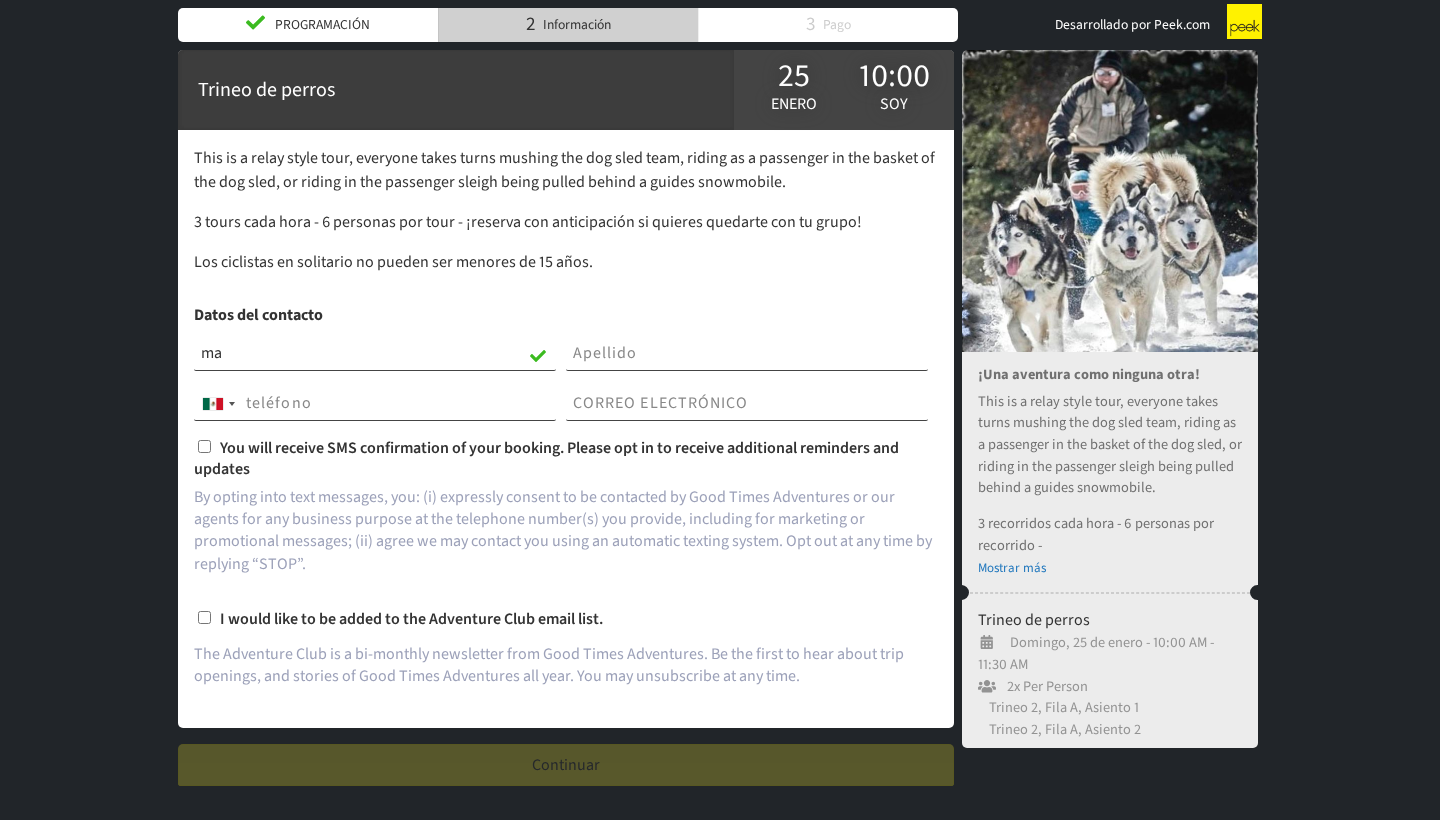 type on "m" 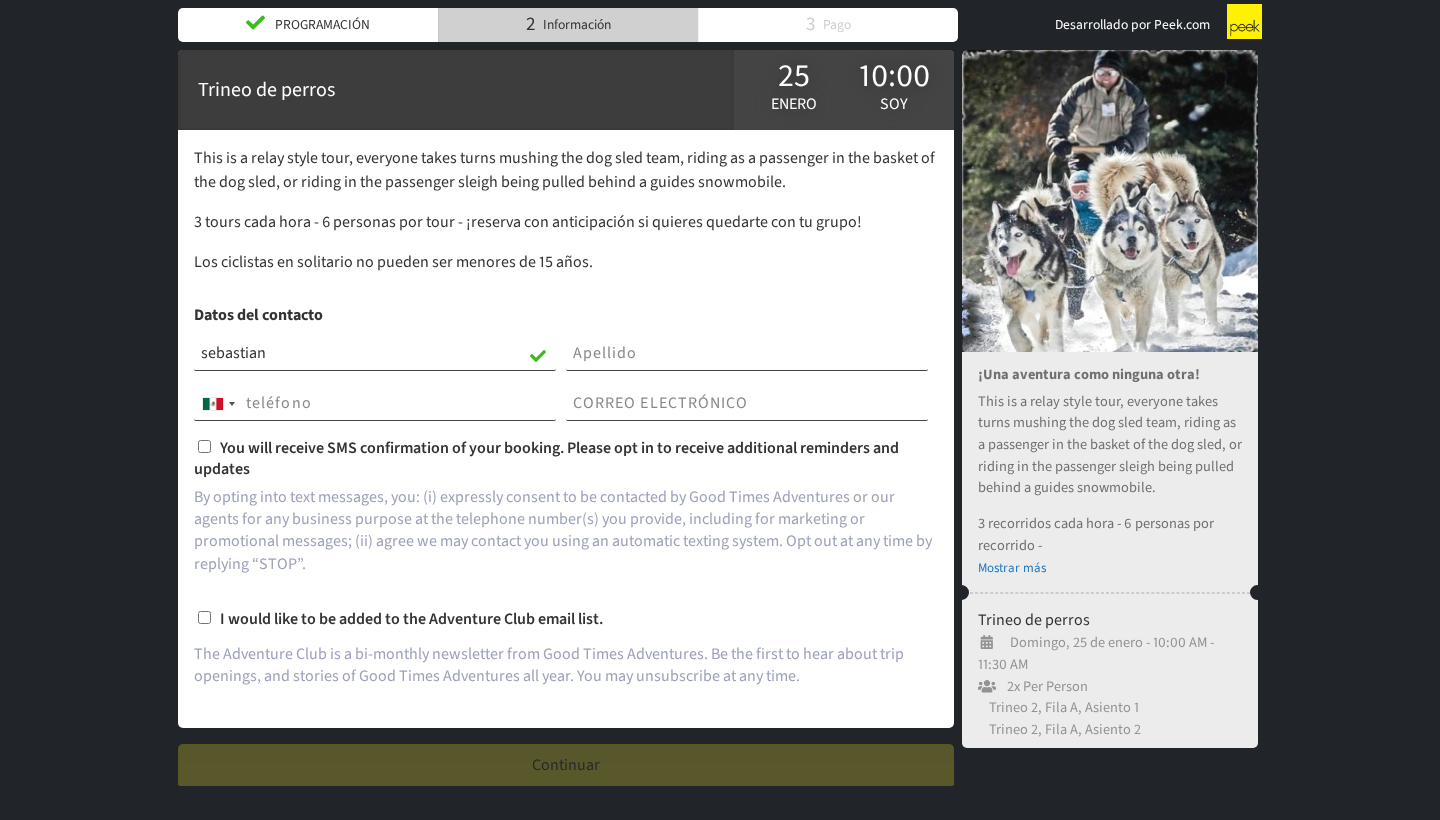 type on "sebastian" 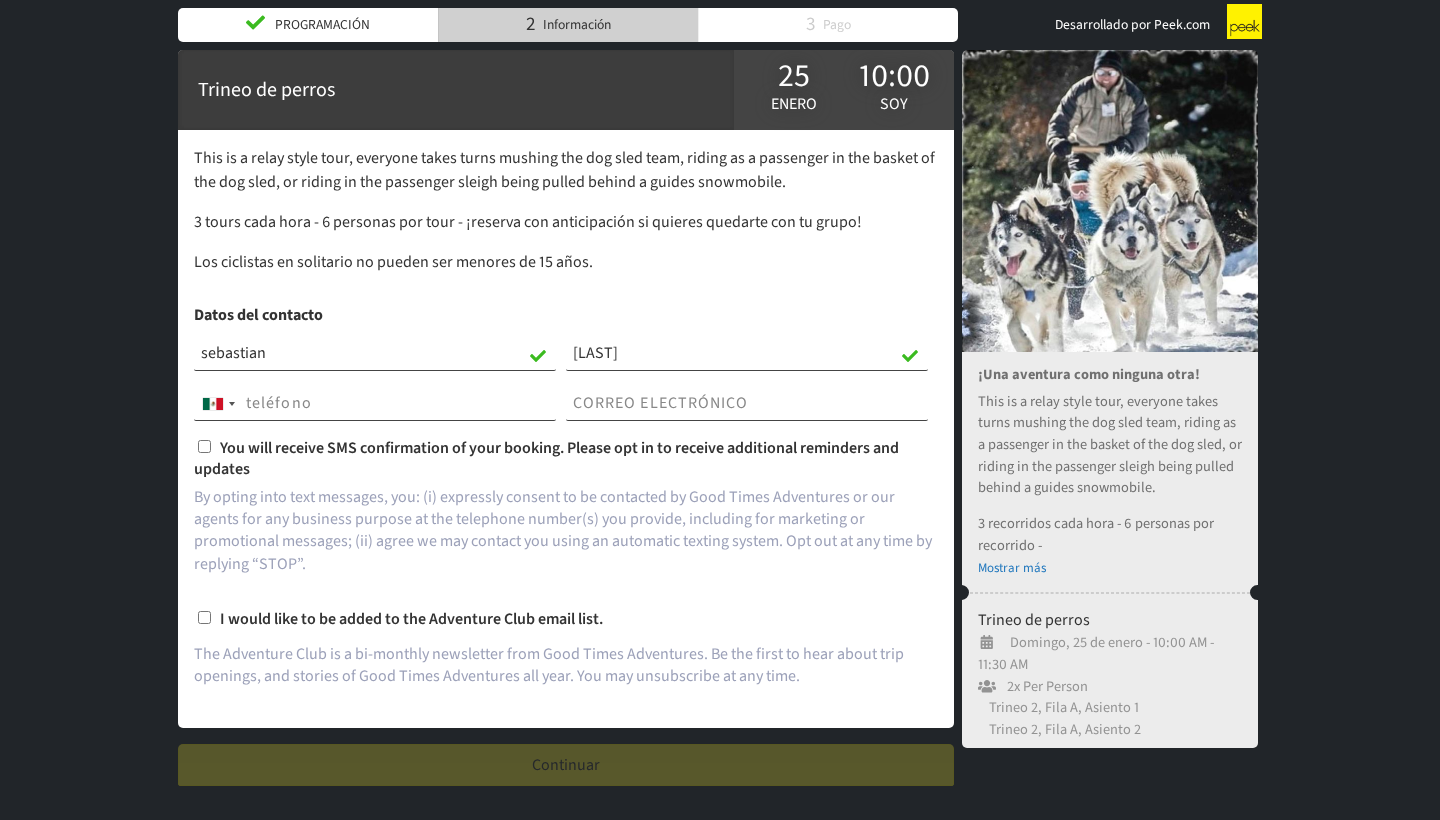 type on "[LAST]" 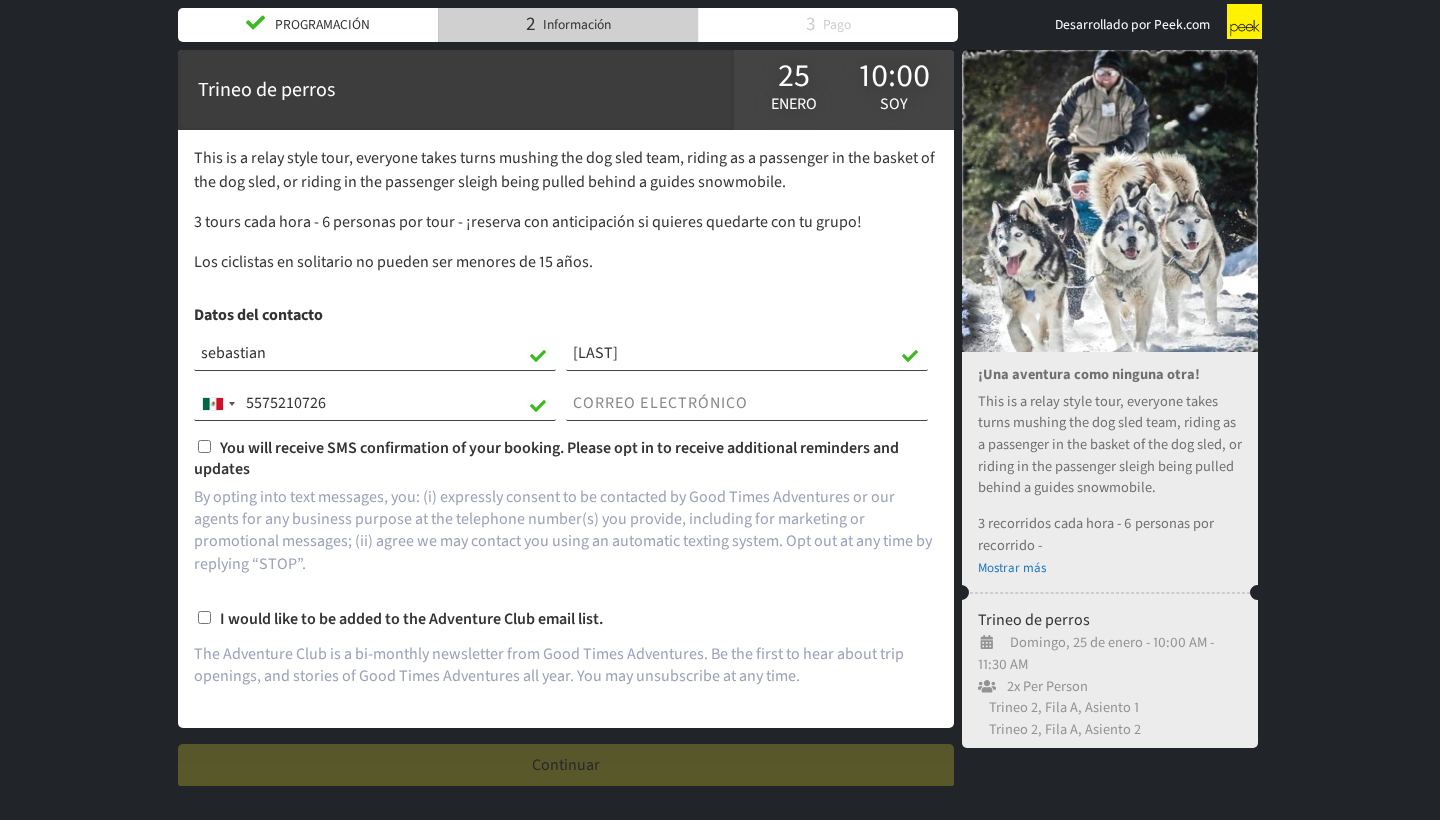 type on "5575210726" 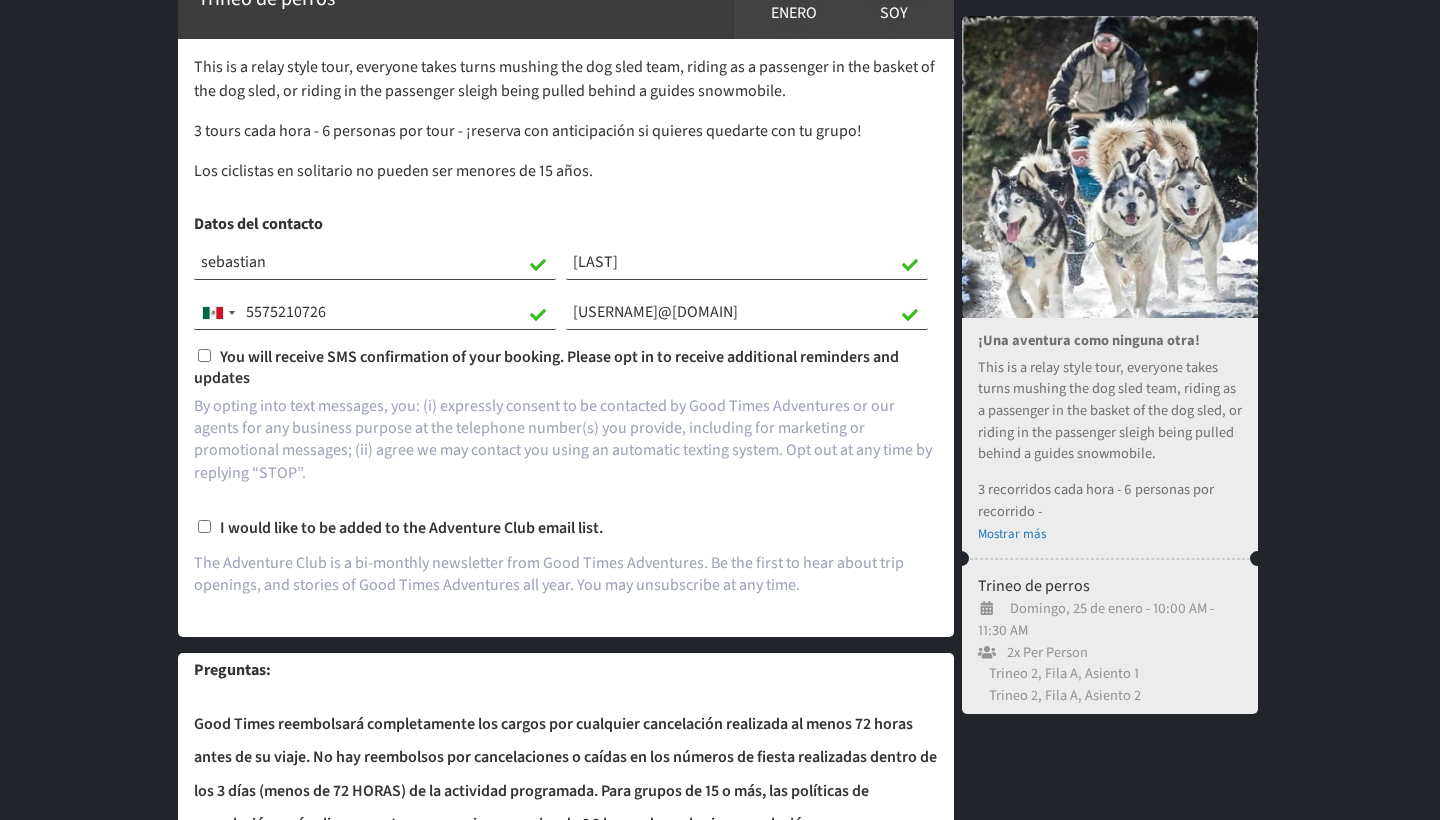 scroll, scrollTop: 115, scrollLeft: 0, axis: vertical 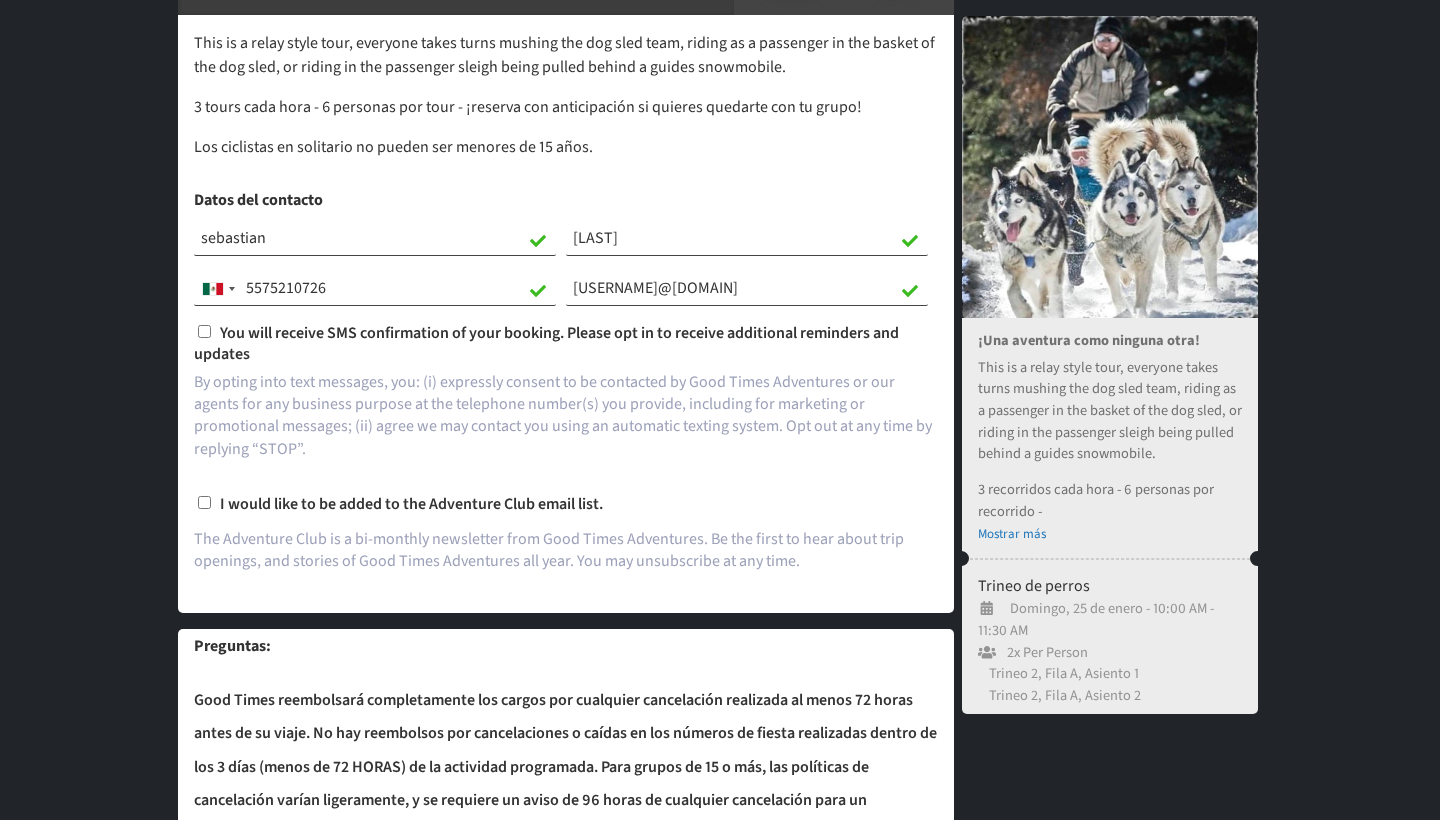 type on "[USERNAME]@[DOMAIN]" 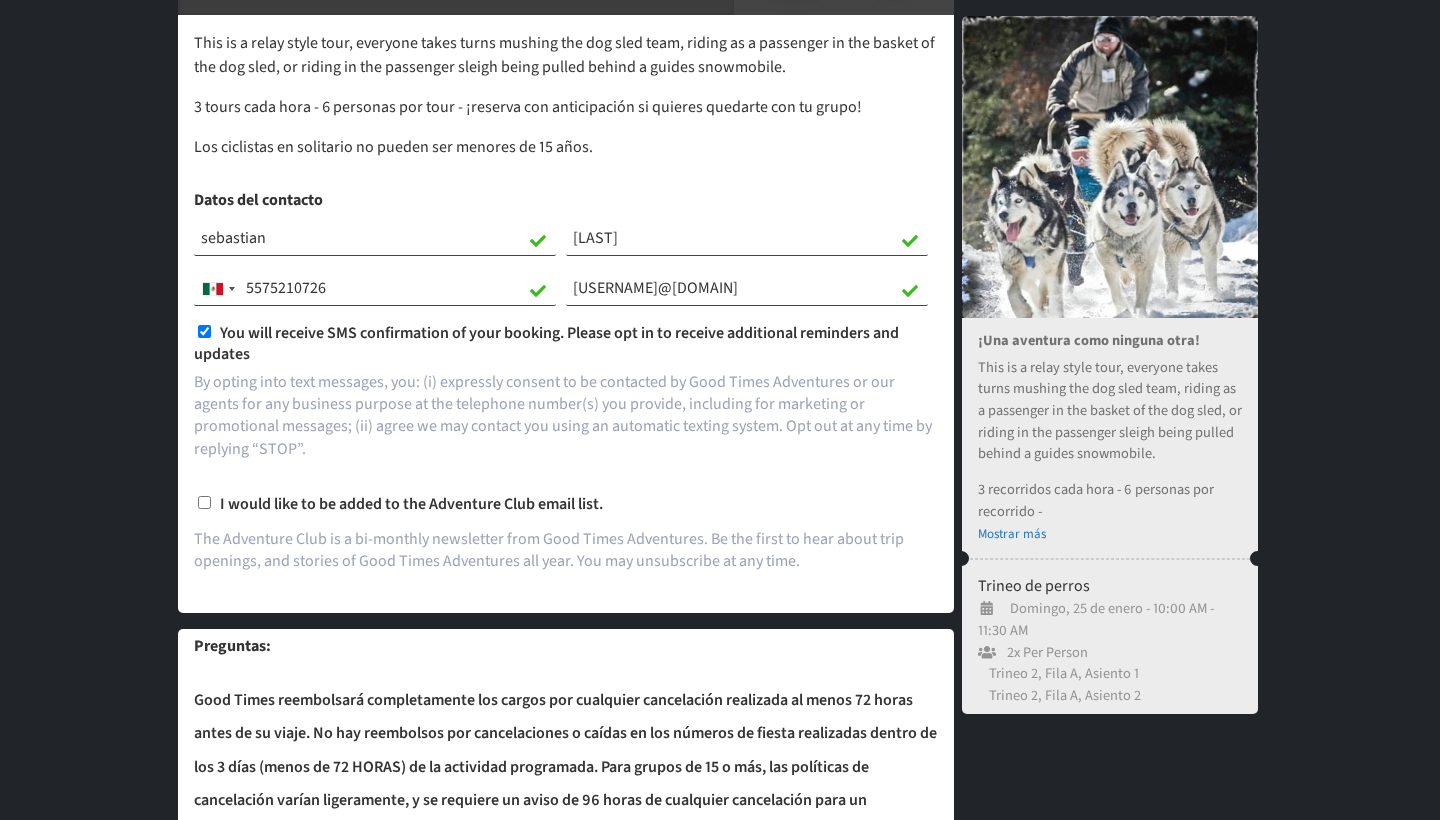 click on "I would like to be added to the Adventure Club email list." at bounding box center (204, 502) 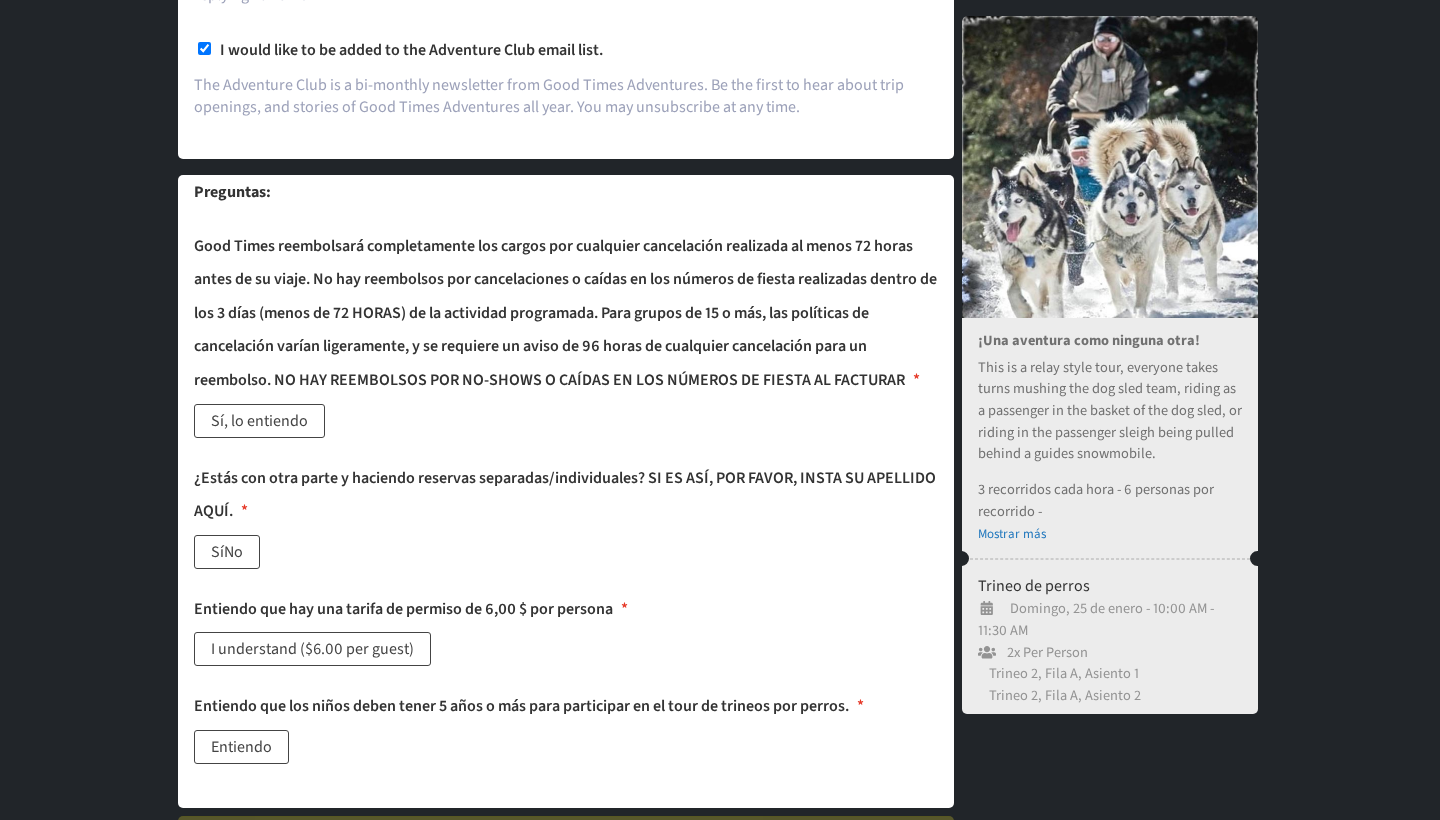 scroll, scrollTop: 581, scrollLeft: 0, axis: vertical 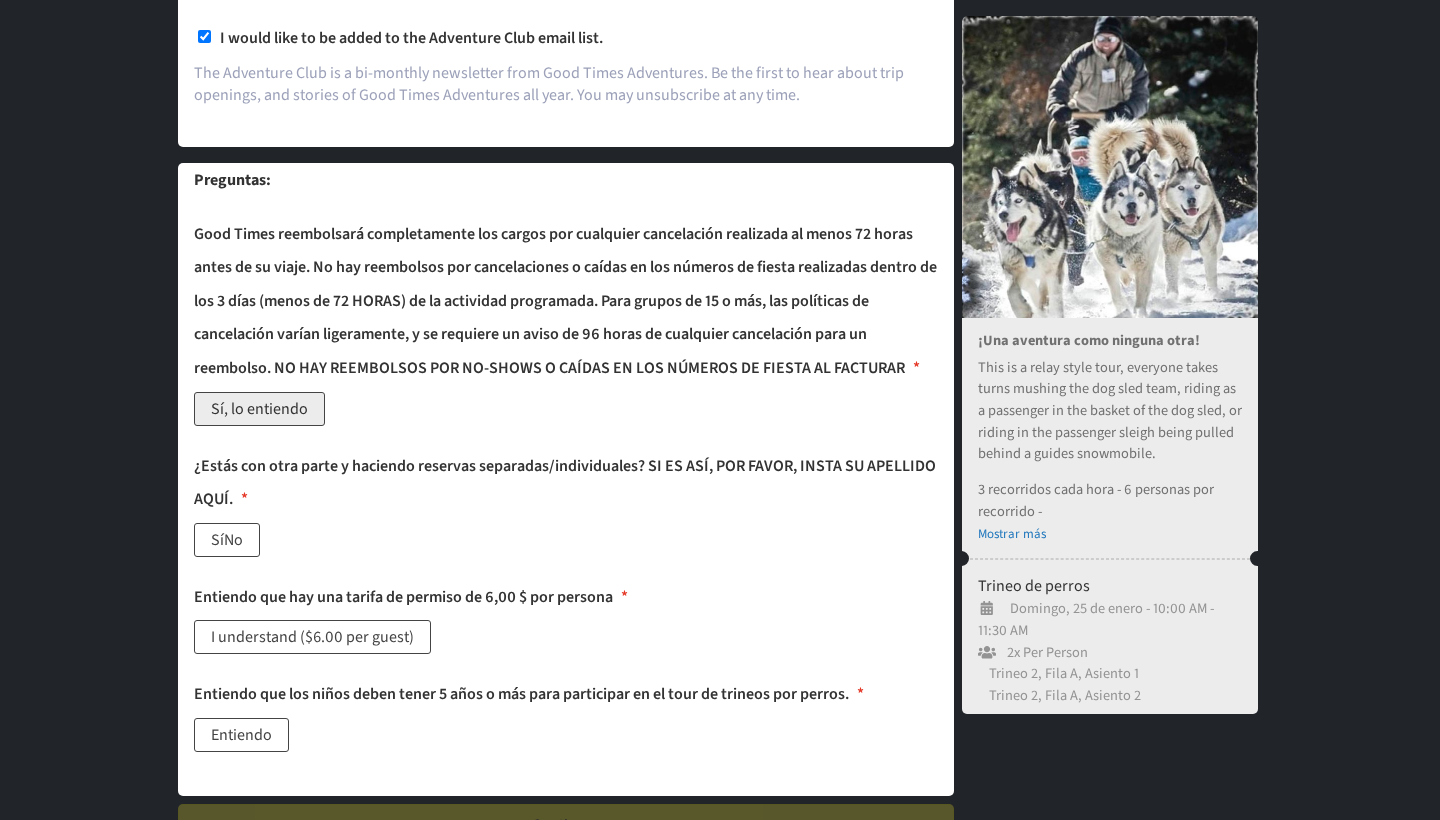 click on "Sí, lo entiendo" at bounding box center (259, 409) 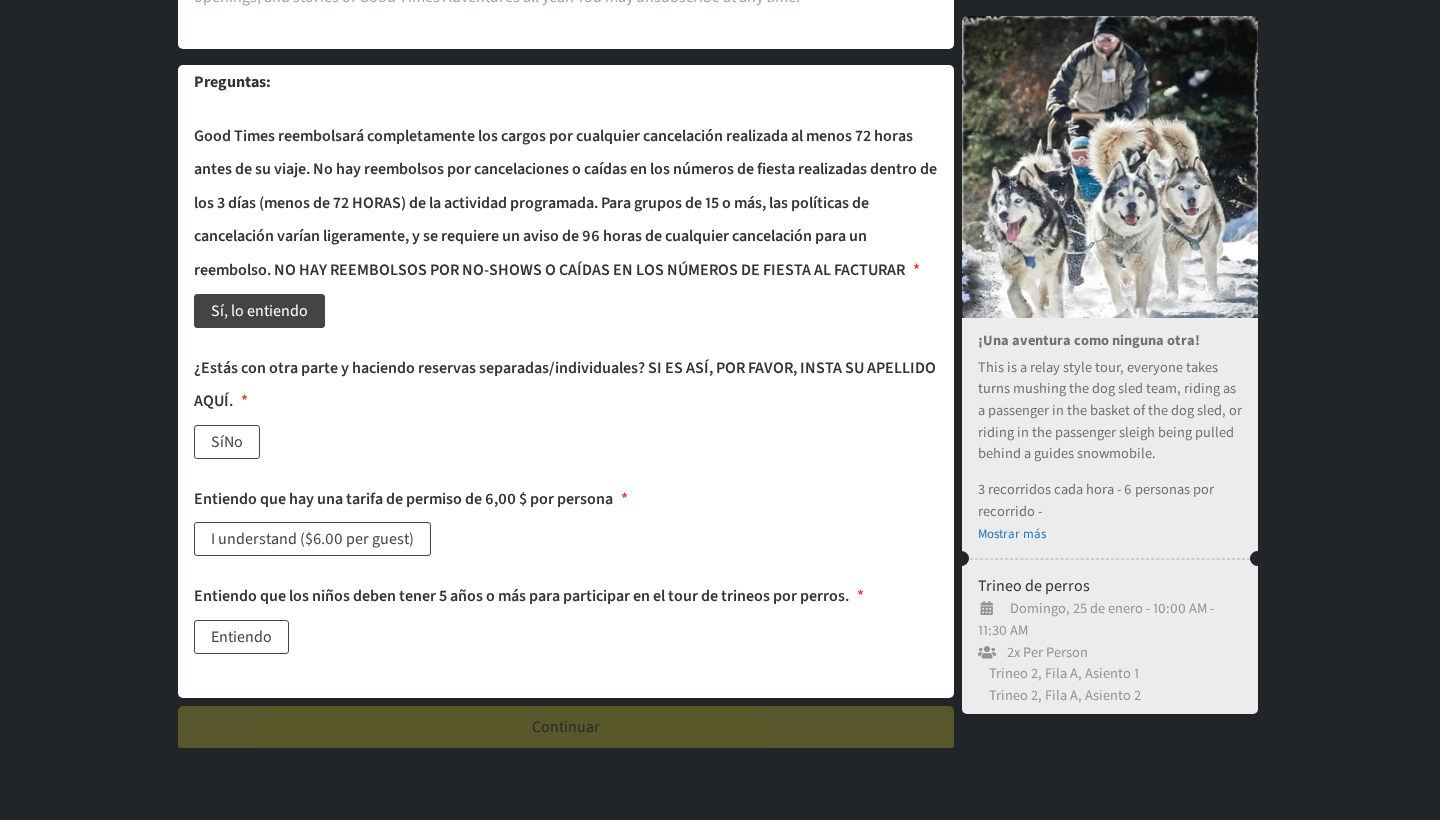 scroll, scrollTop: 694, scrollLeft: 0, axis: vertical 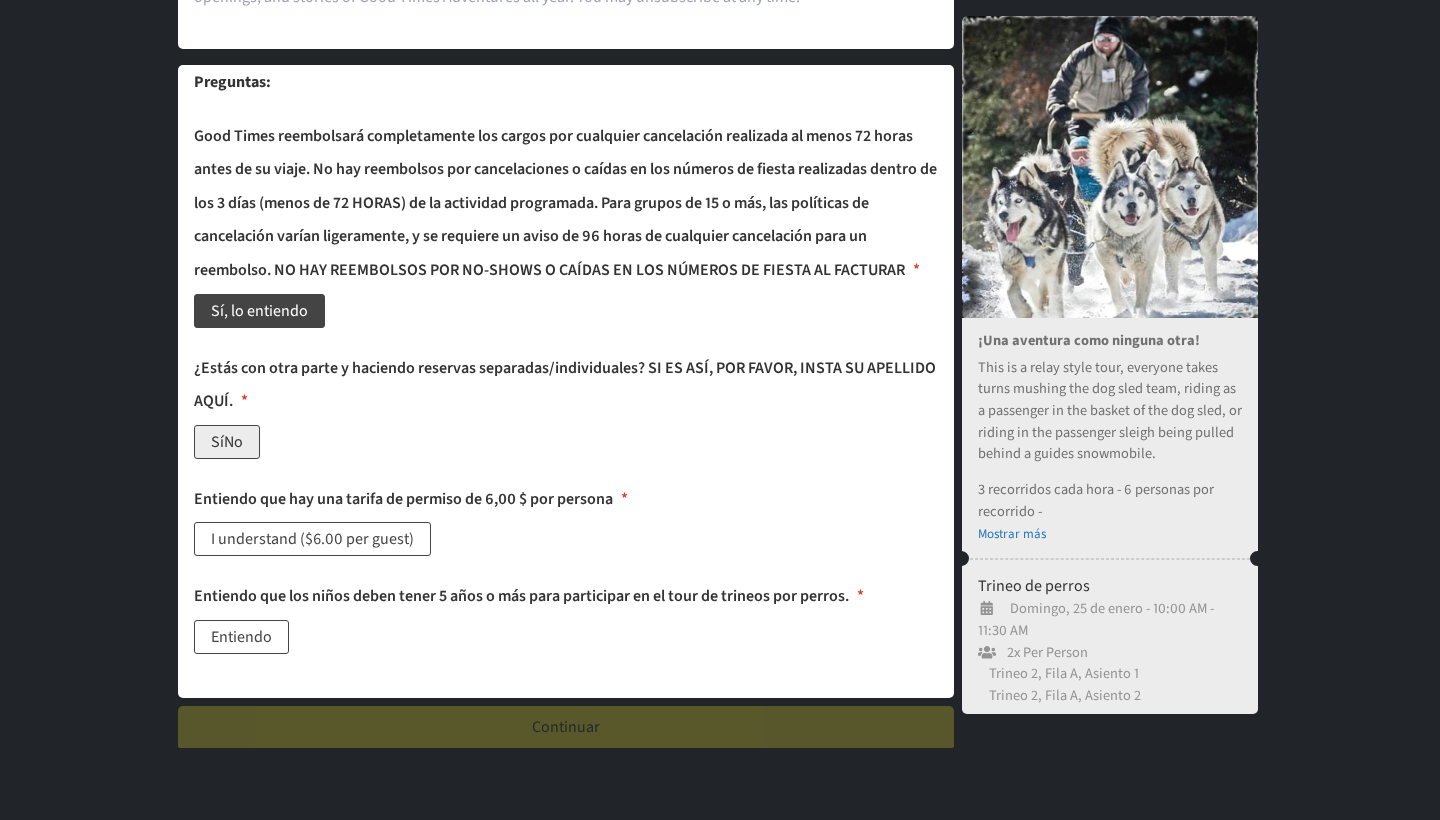 click on "SíNo" at bounding box center (227, 442) 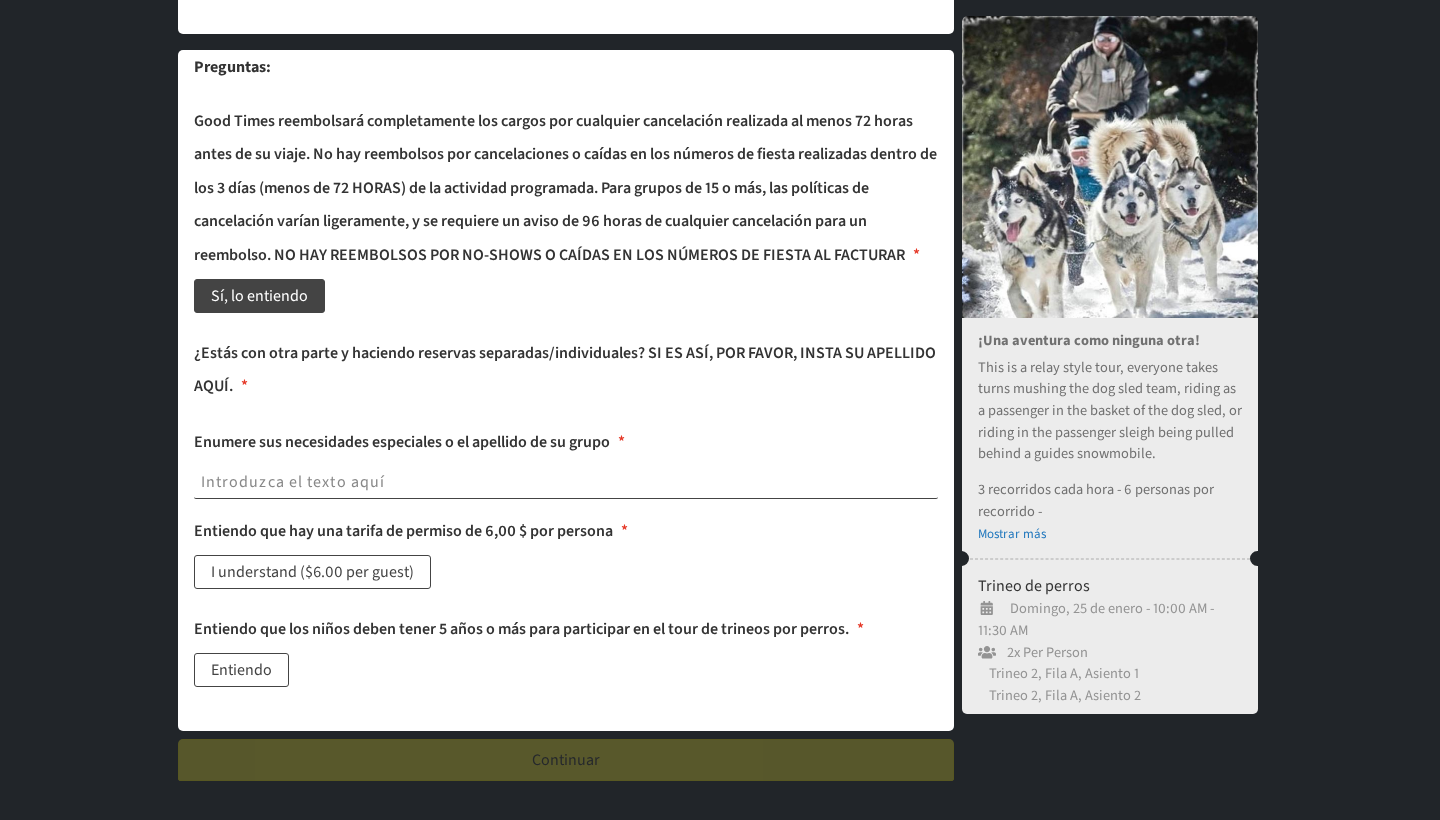 click at bounding box center (566, 482) 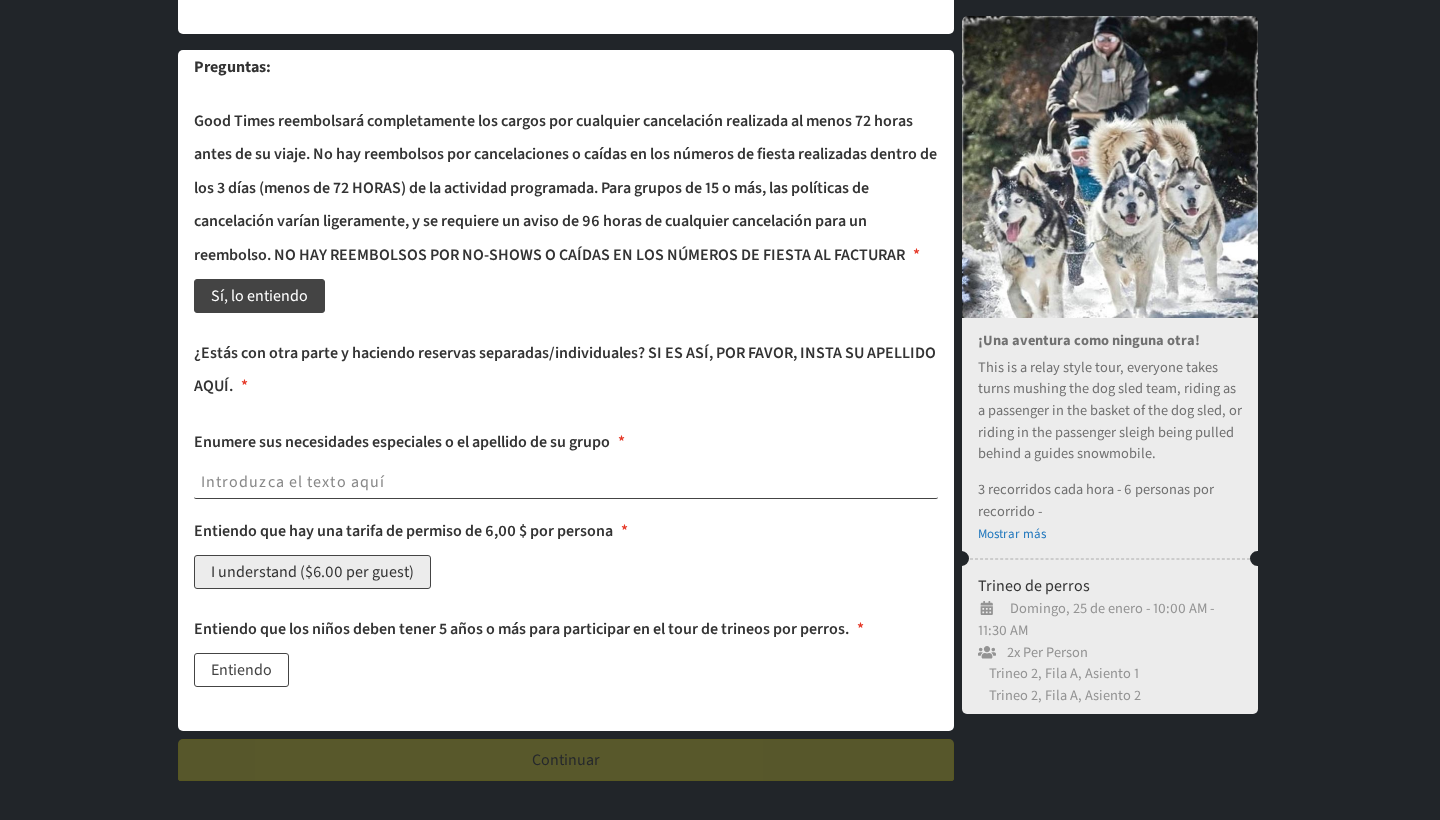 click on "I understand ($6.00 per guest)" at bounding box center (312, 572) 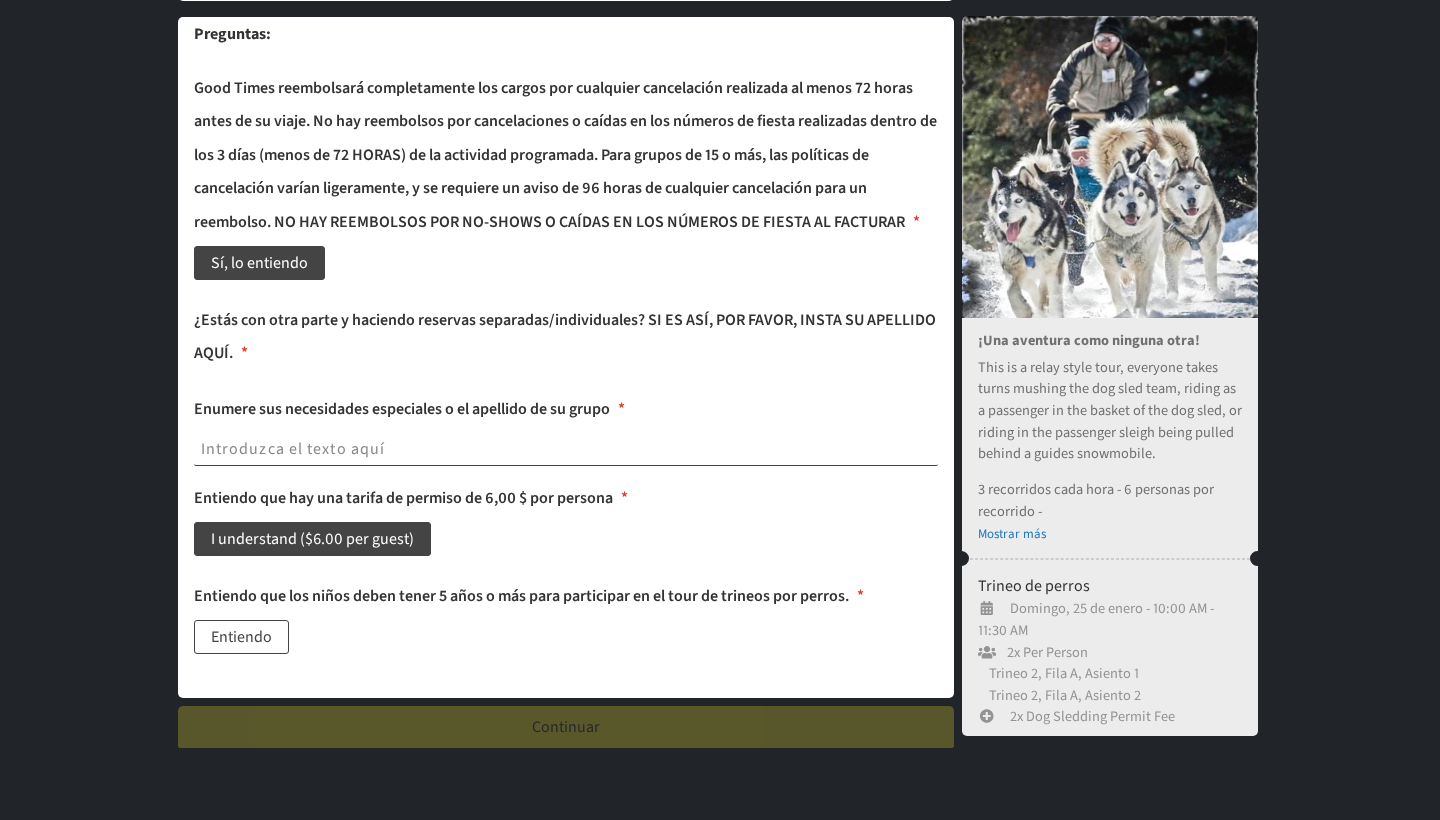 scroll, scrollTop: 784, scrollLeft: 0, axis: vertical 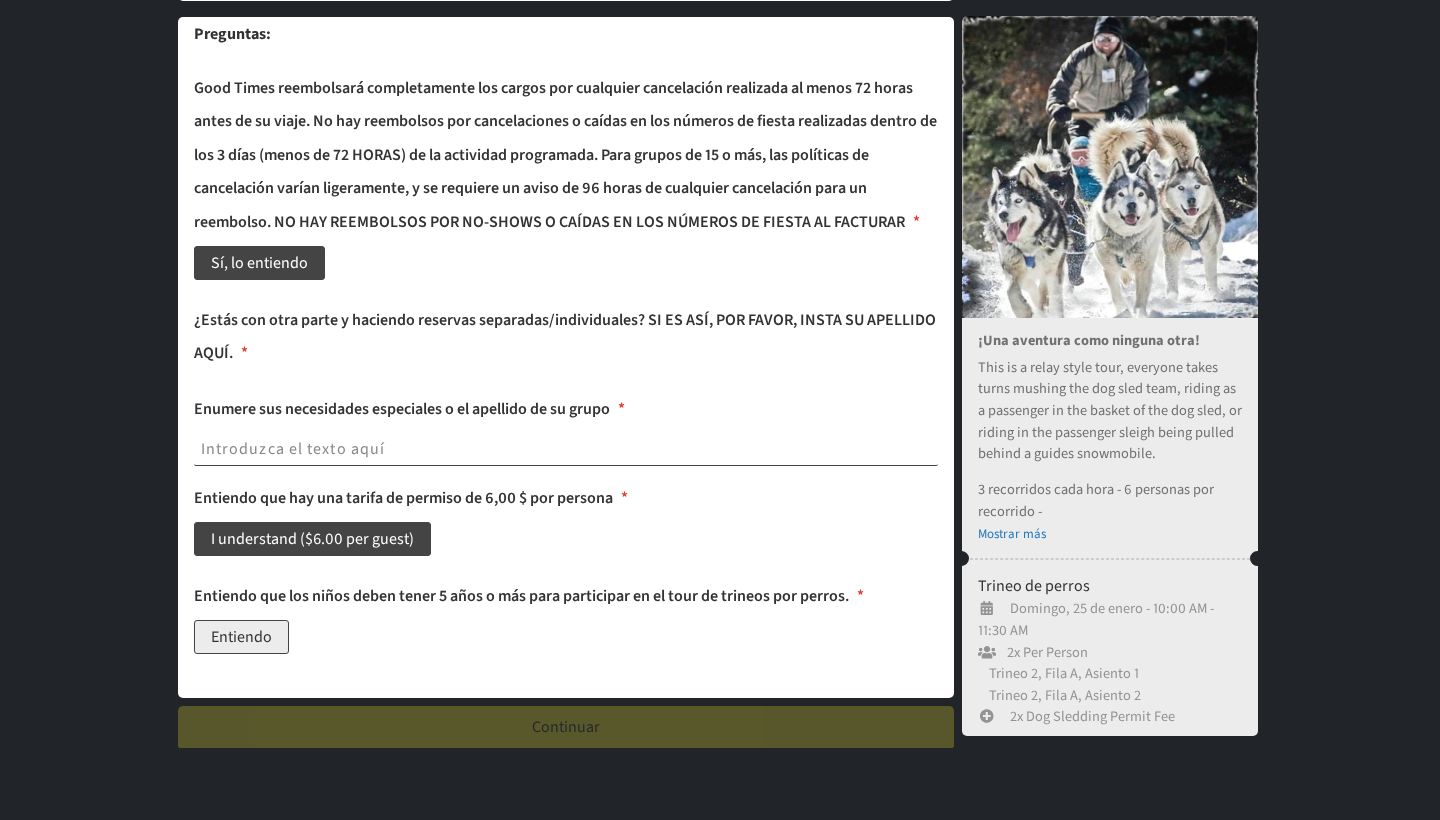 click on "Entiendo" at bounding box center (241, 637) 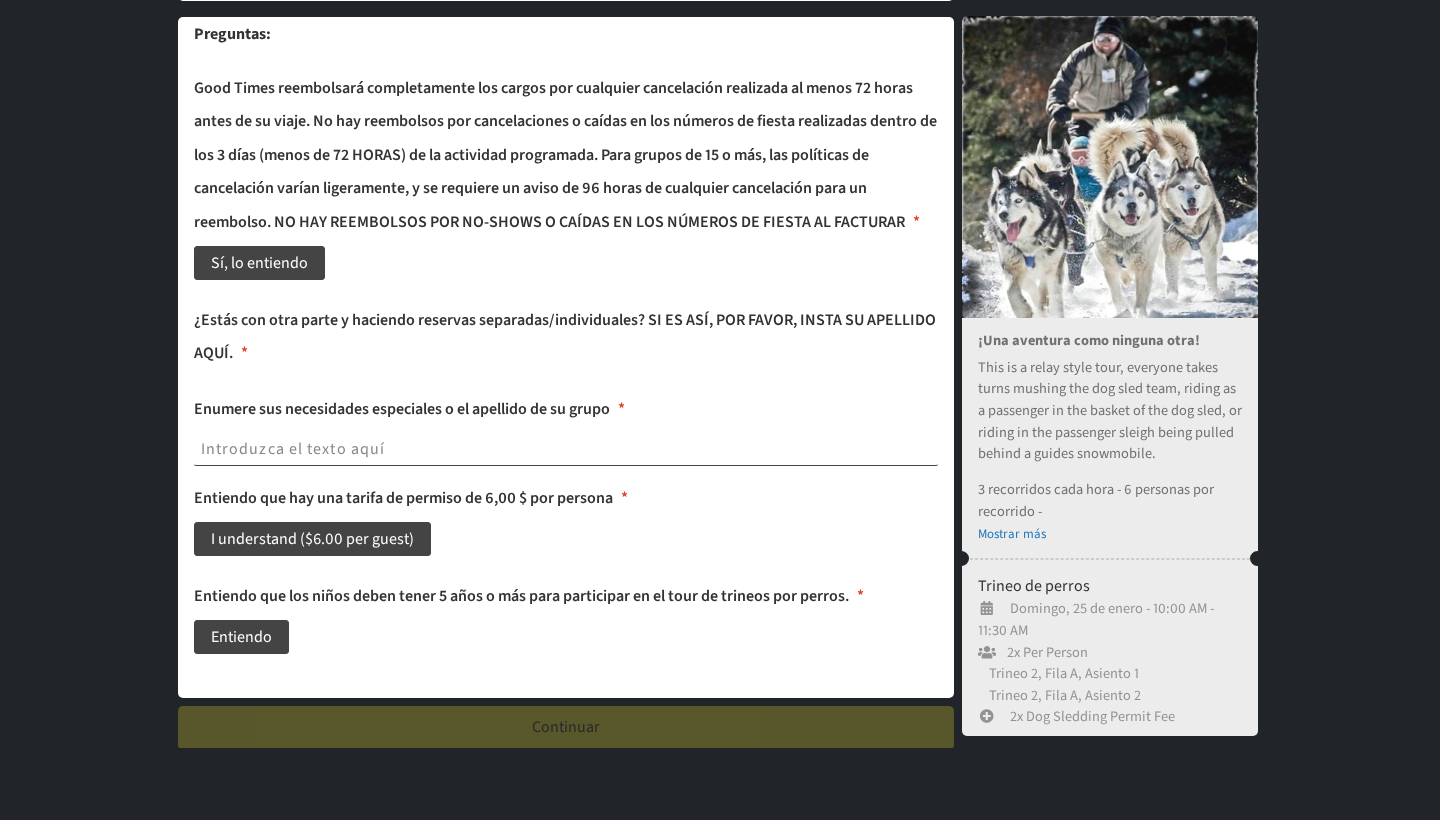 click at bounding box center (566, 449) 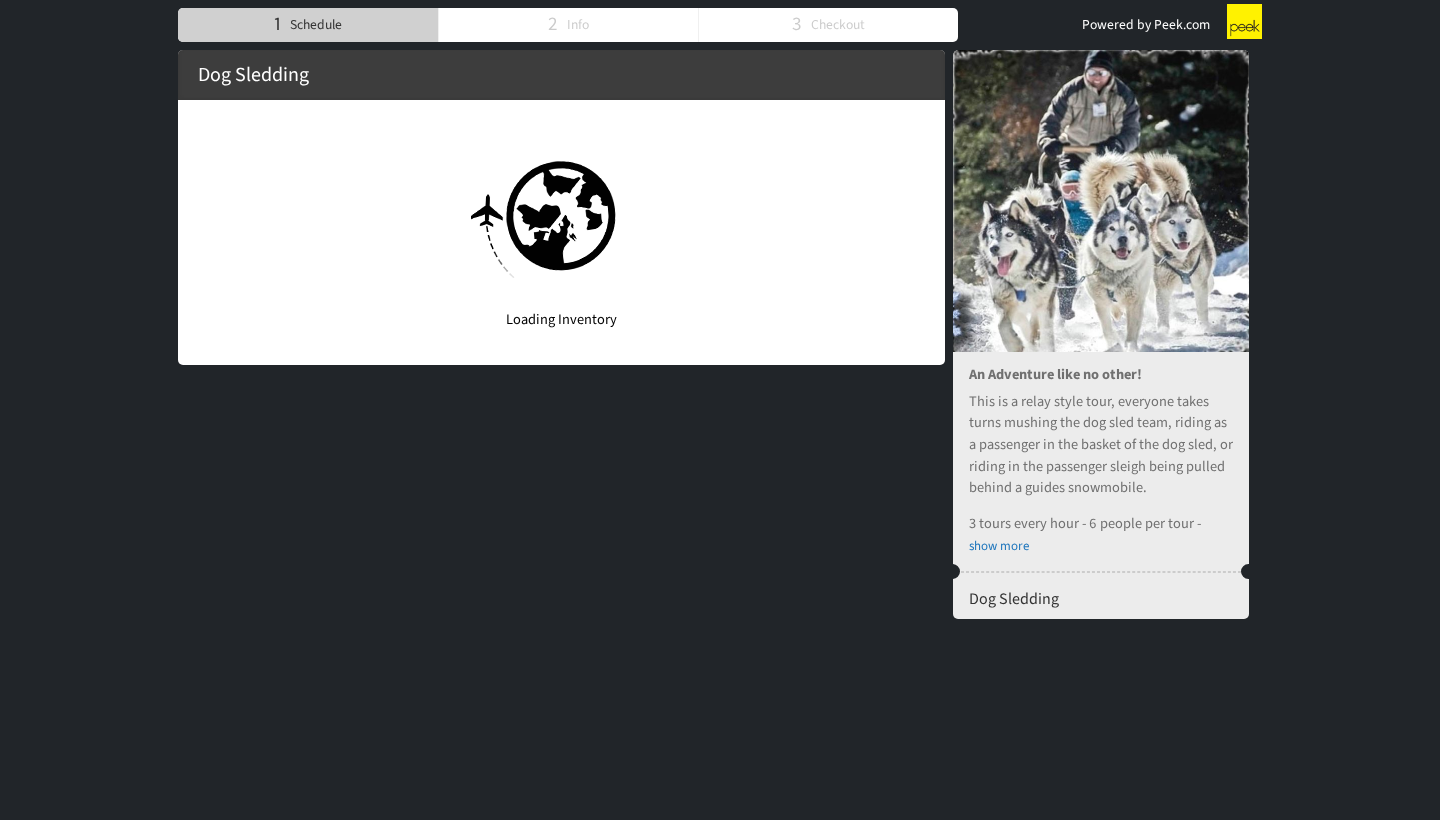 scroll, scrollTop: 0, scrollLeft: 0, axis: both 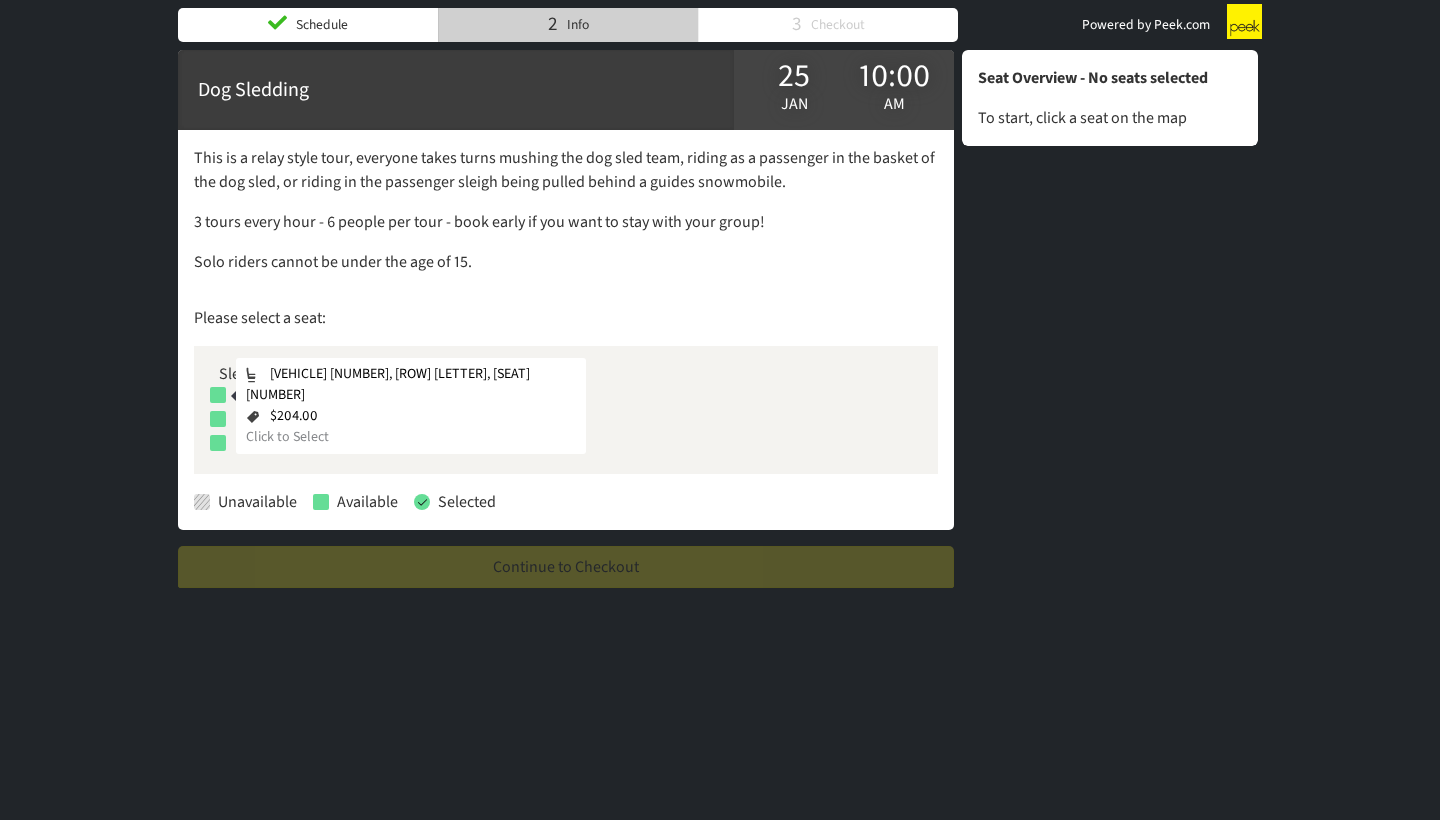 click at bounding box center (218, 395) 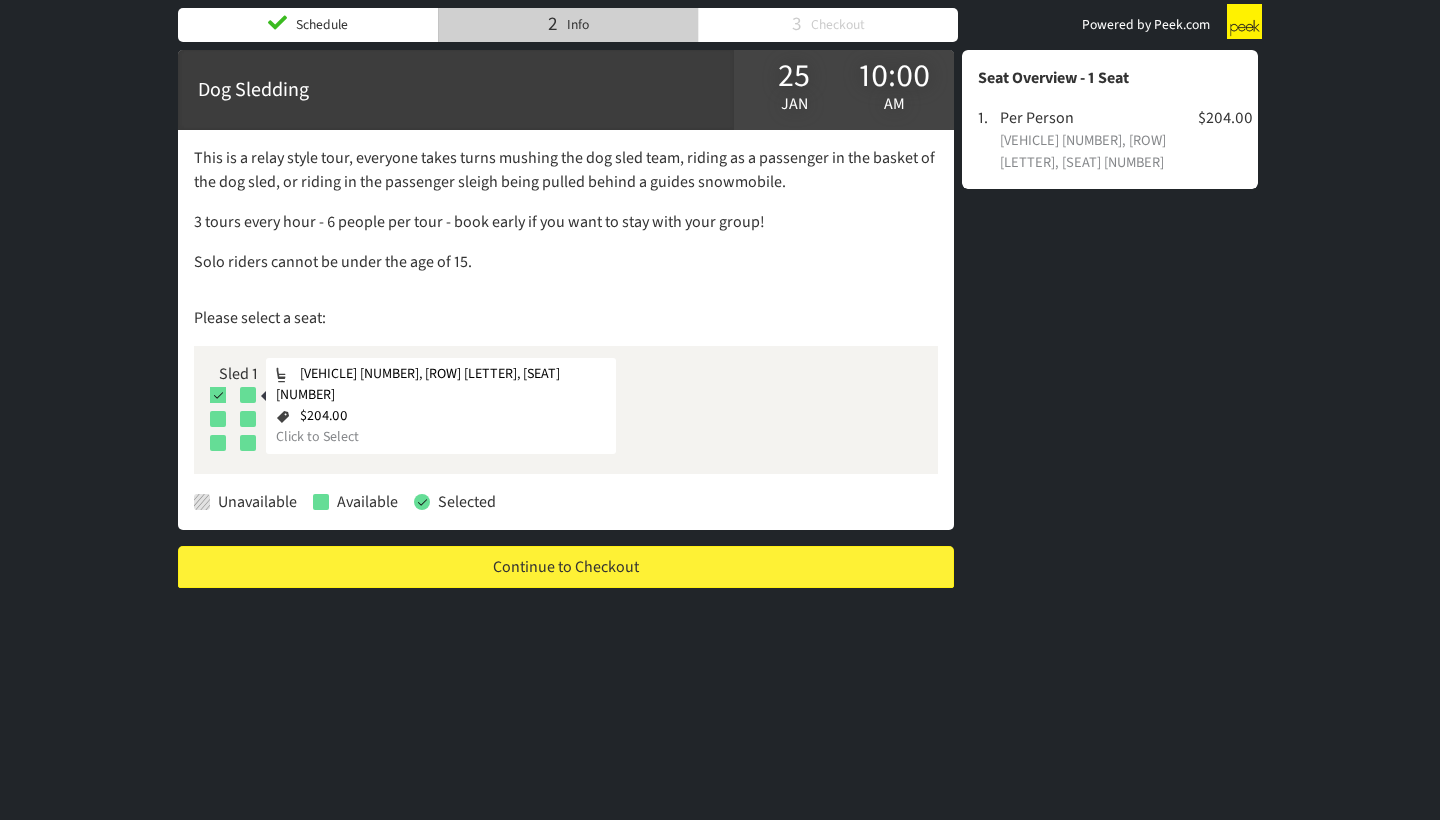 click at bounding box center (248, 395) 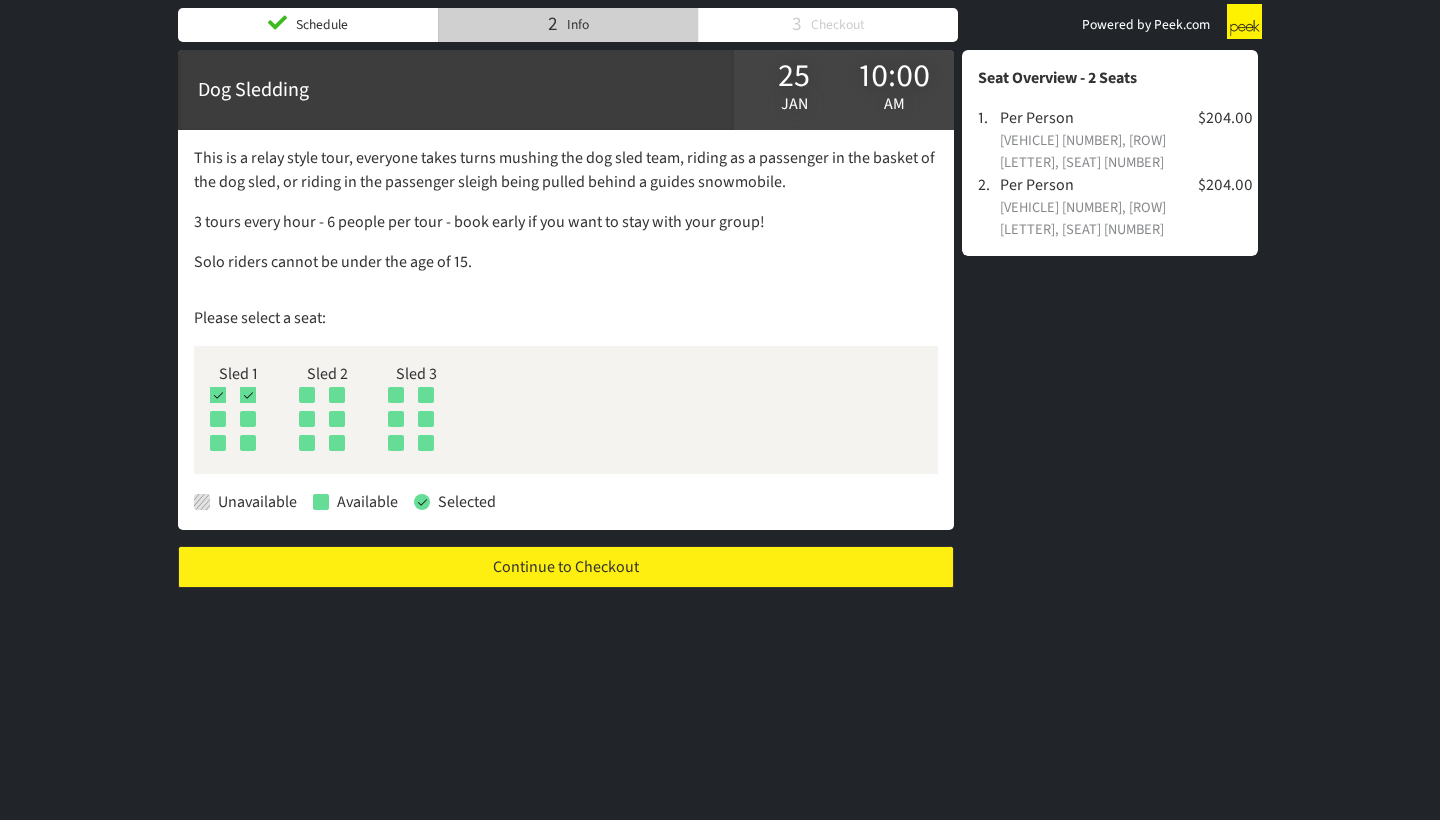 click on "Continue to Checkout" at bounding box center (566, 567) 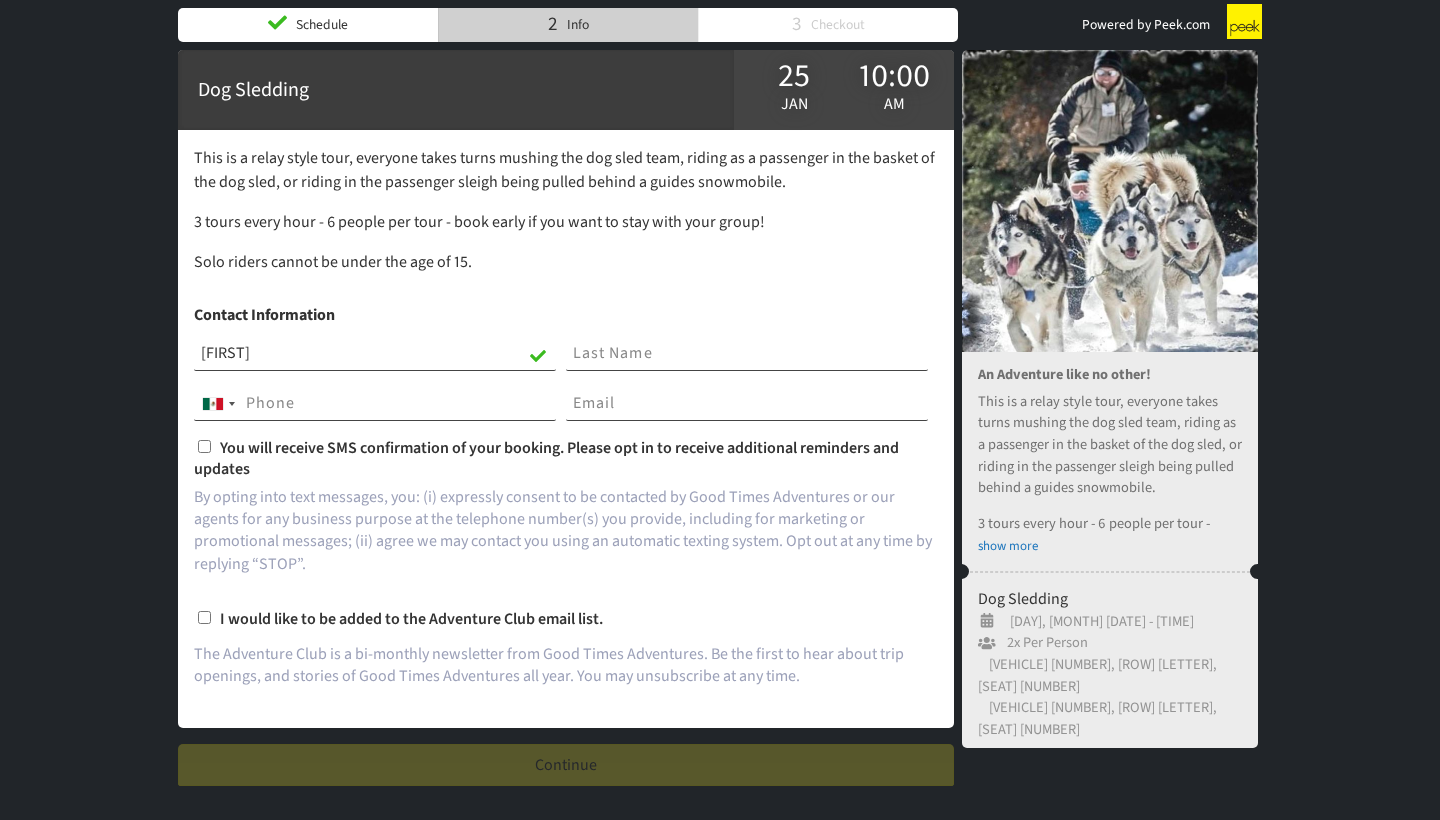 type on "sebastian" 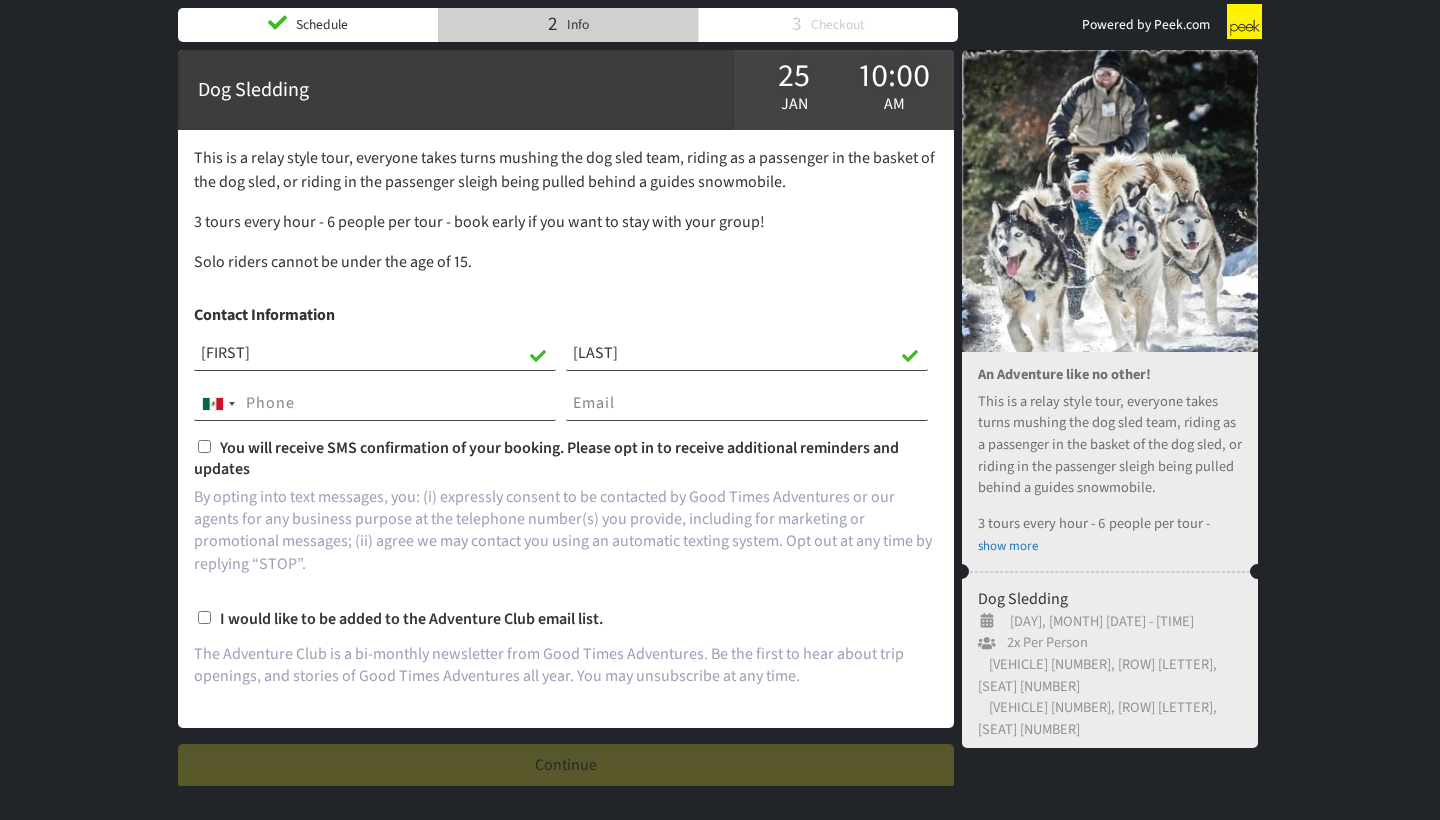 type on "[LAST]" 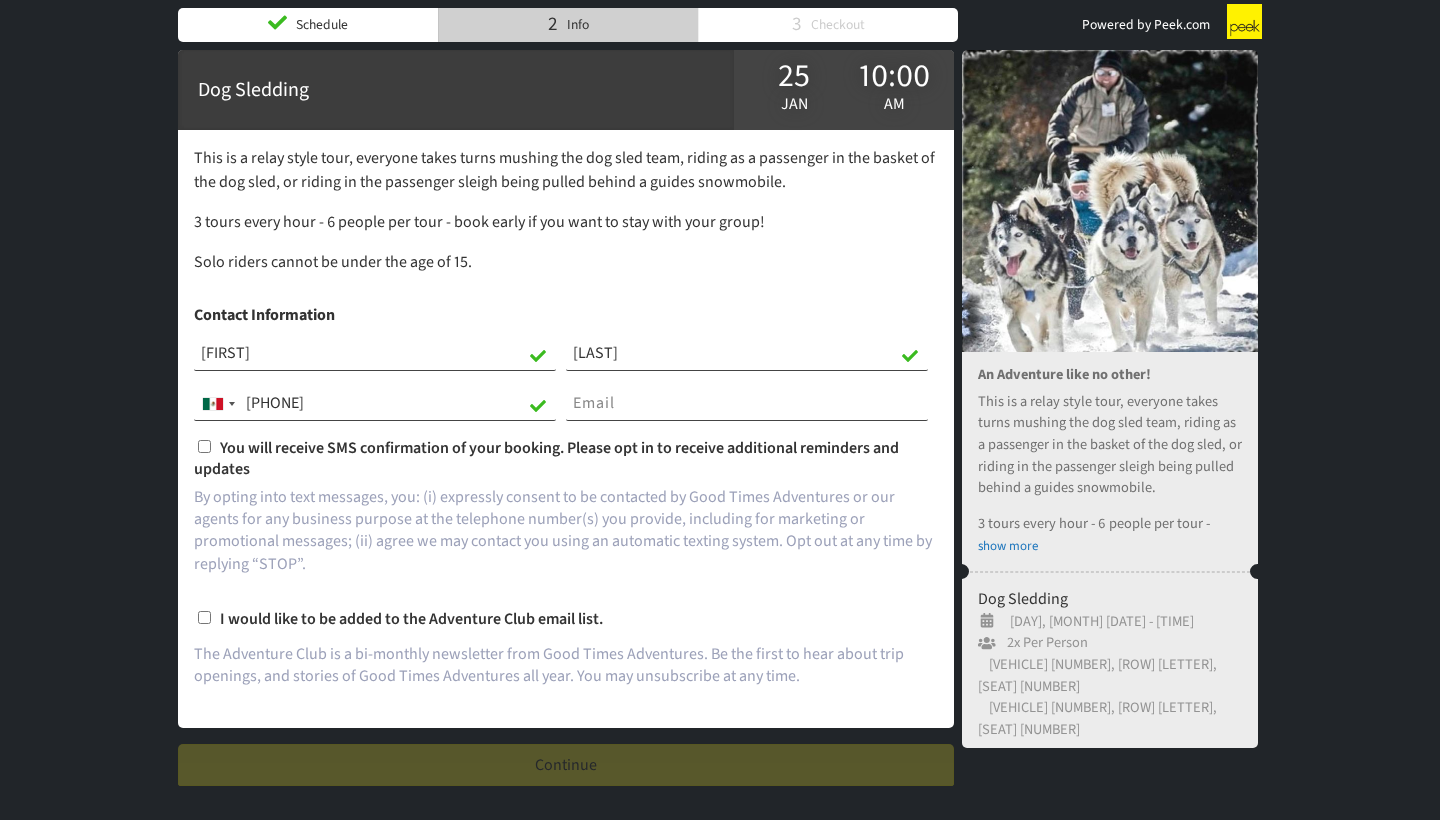 type on "+52 55 7521 0726" 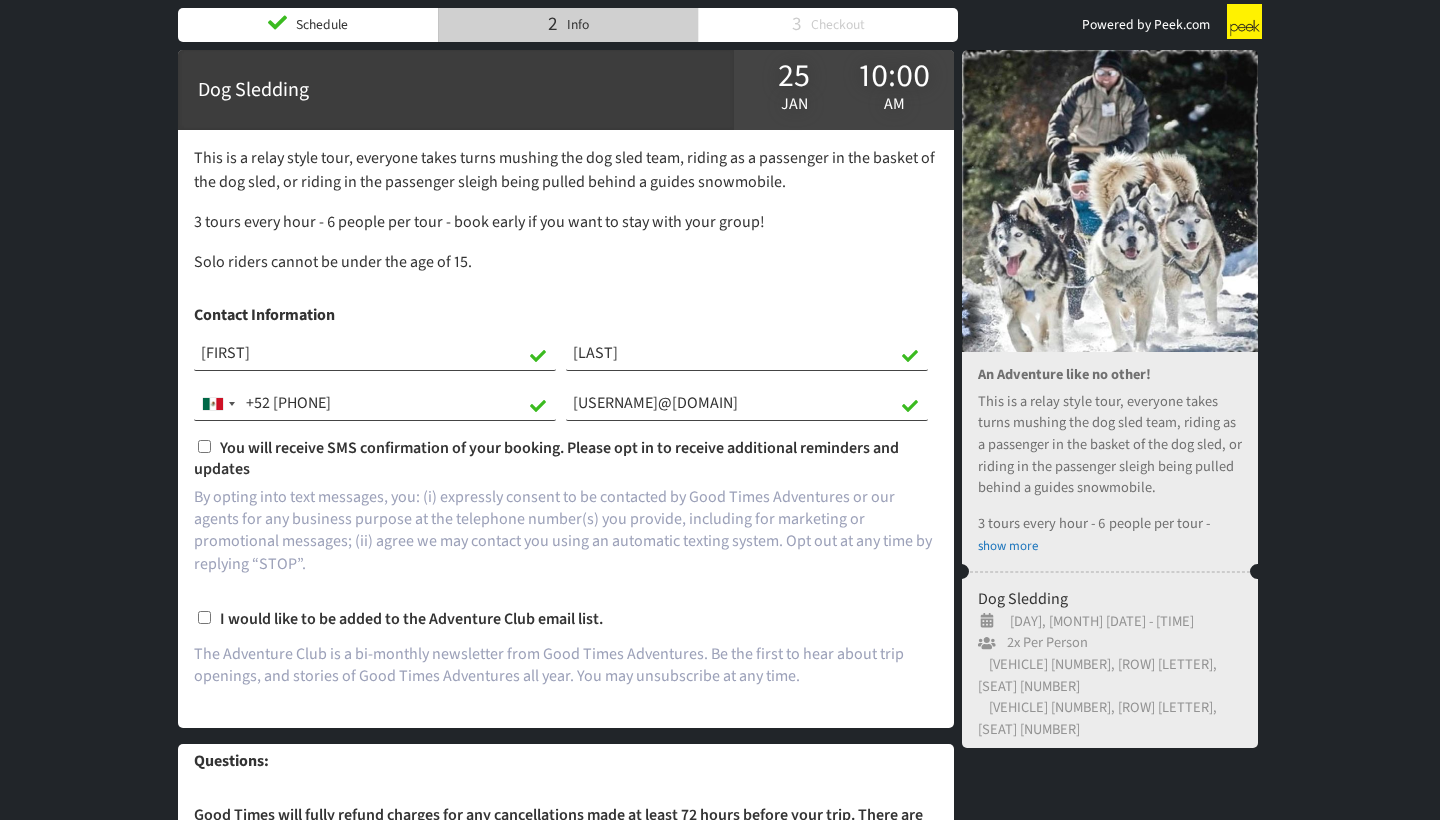 type on "[USERNAME]@[DOMAIN]" 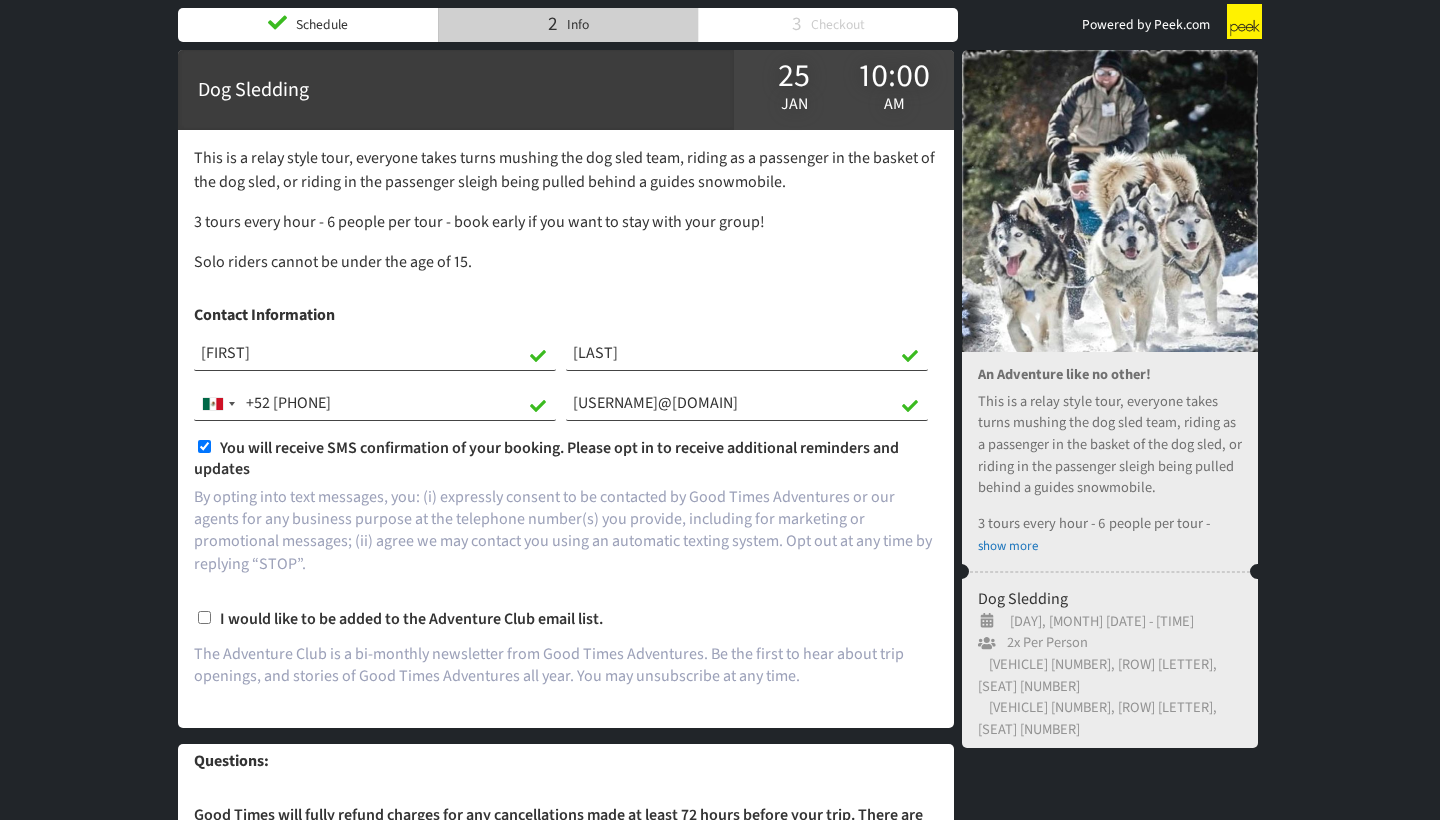 click on "I would like to be added to the Adventure Club email list." at bounding box center [204, 617] 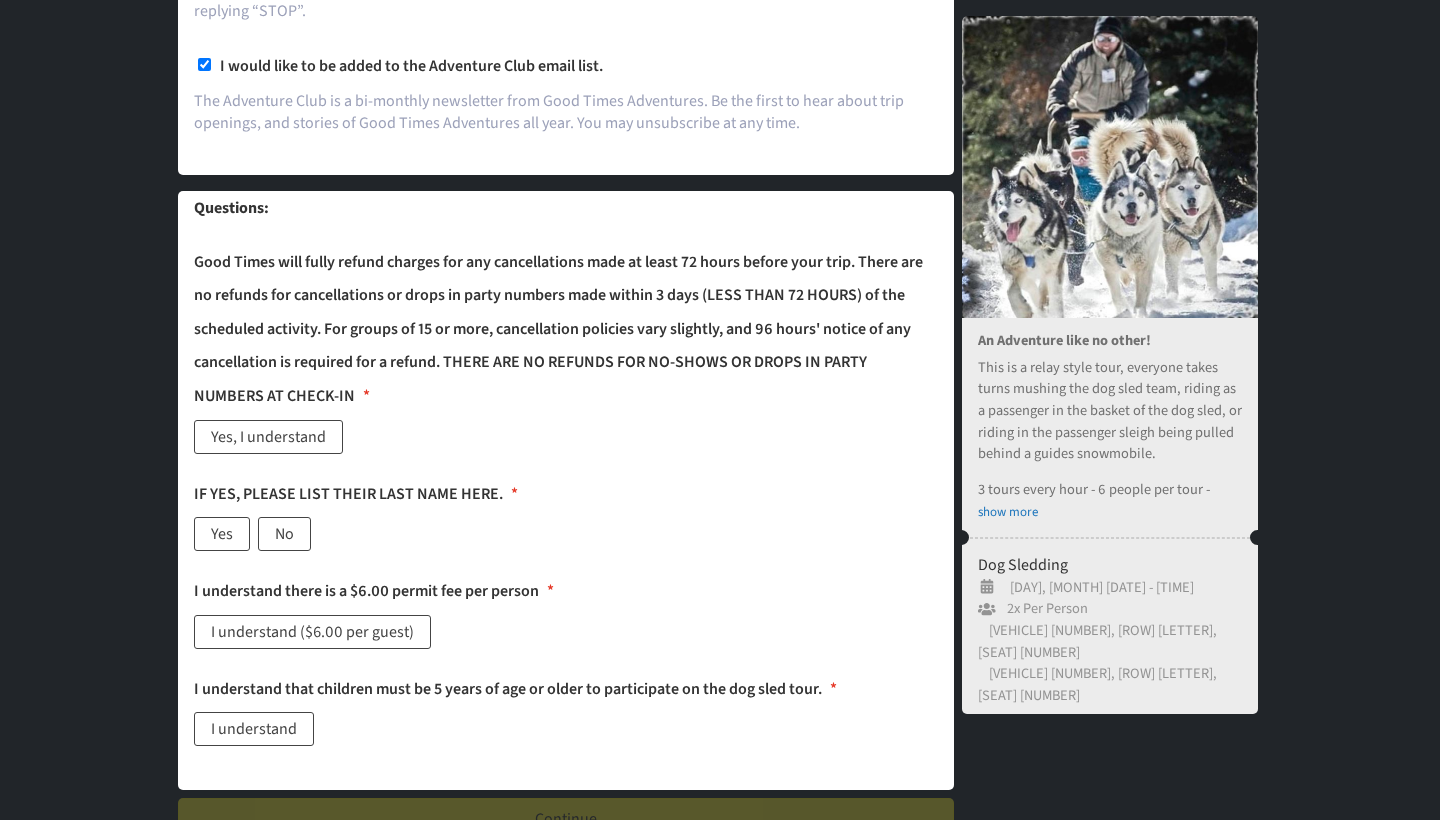 scroll, scrollTop: 555, scrollLeft: 0, axis: vertical 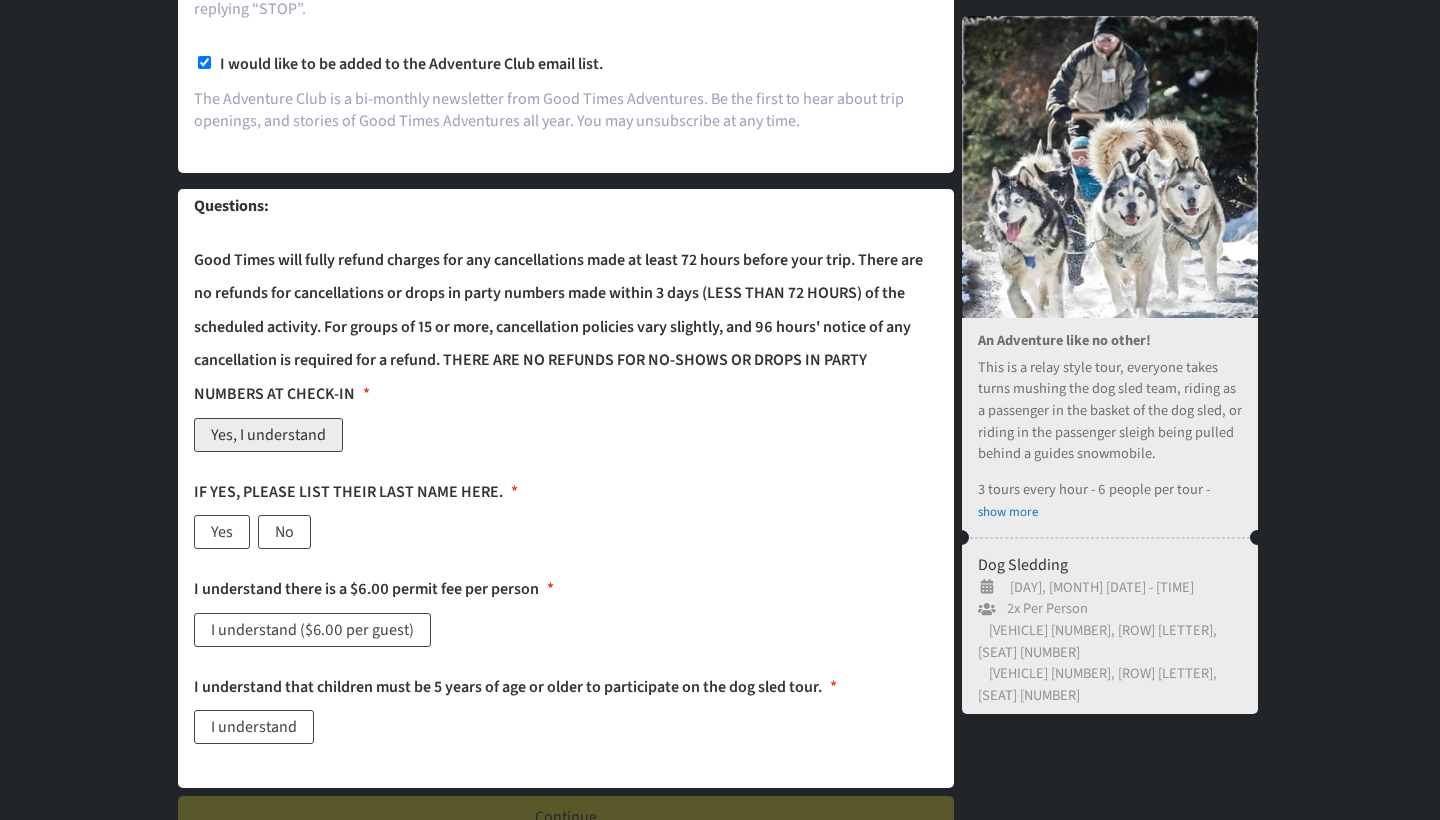 click on "Yes, I understand" at bounding box center (268, 435) 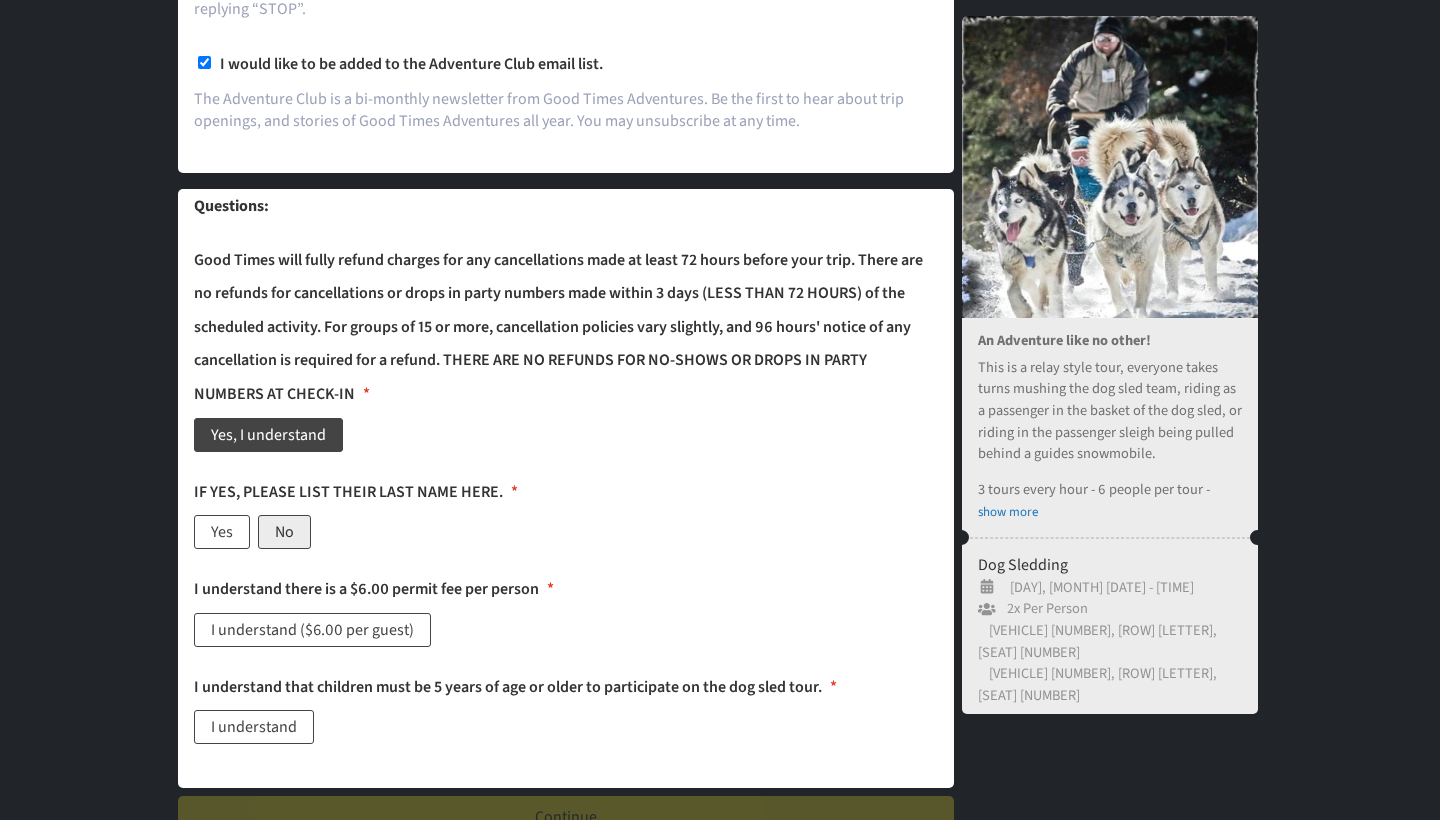 click on "No" at bounding box center (284, 532) 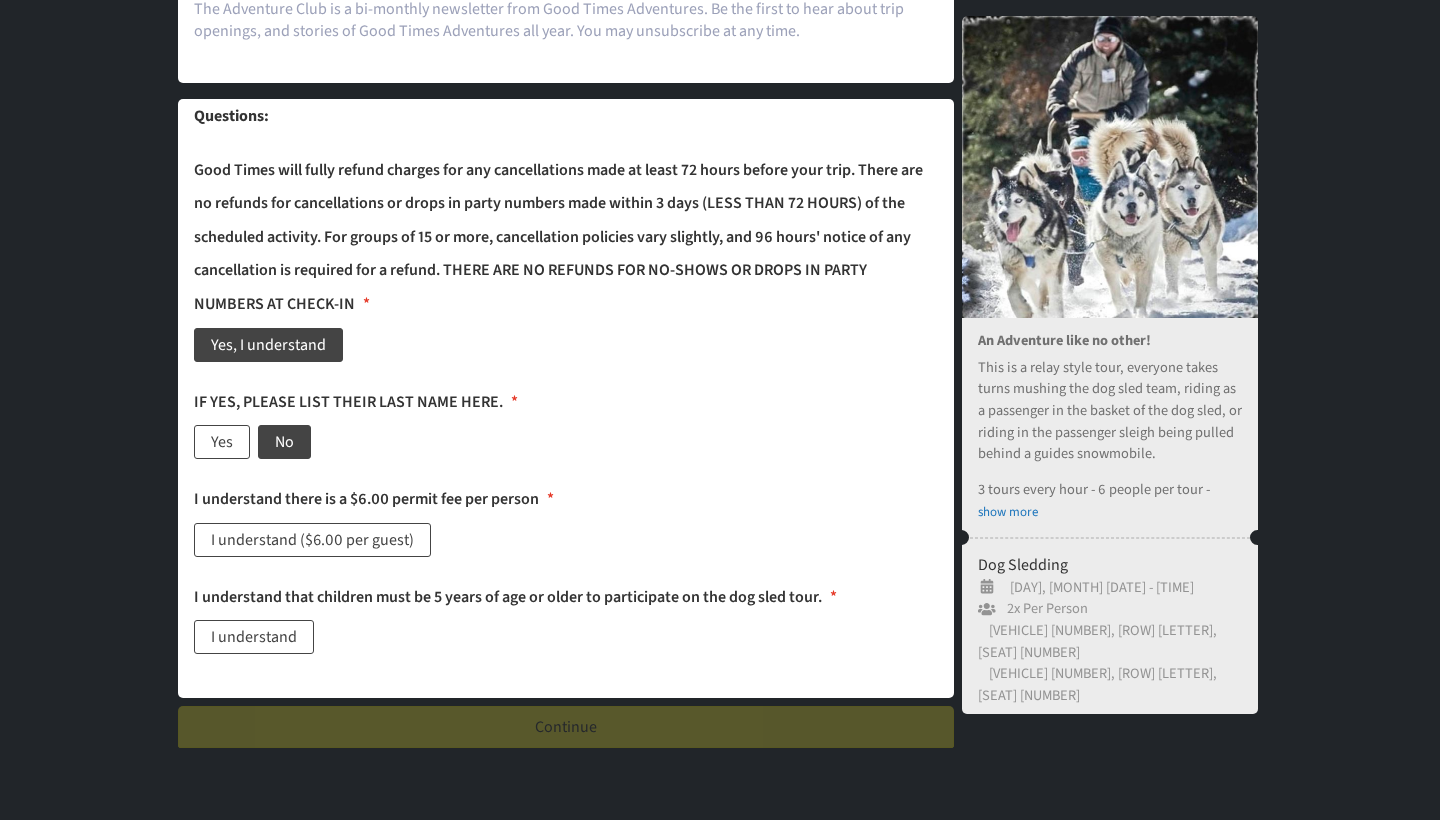 scroll, scrollTop: 669, scrollLeft: 0, axis: vertical 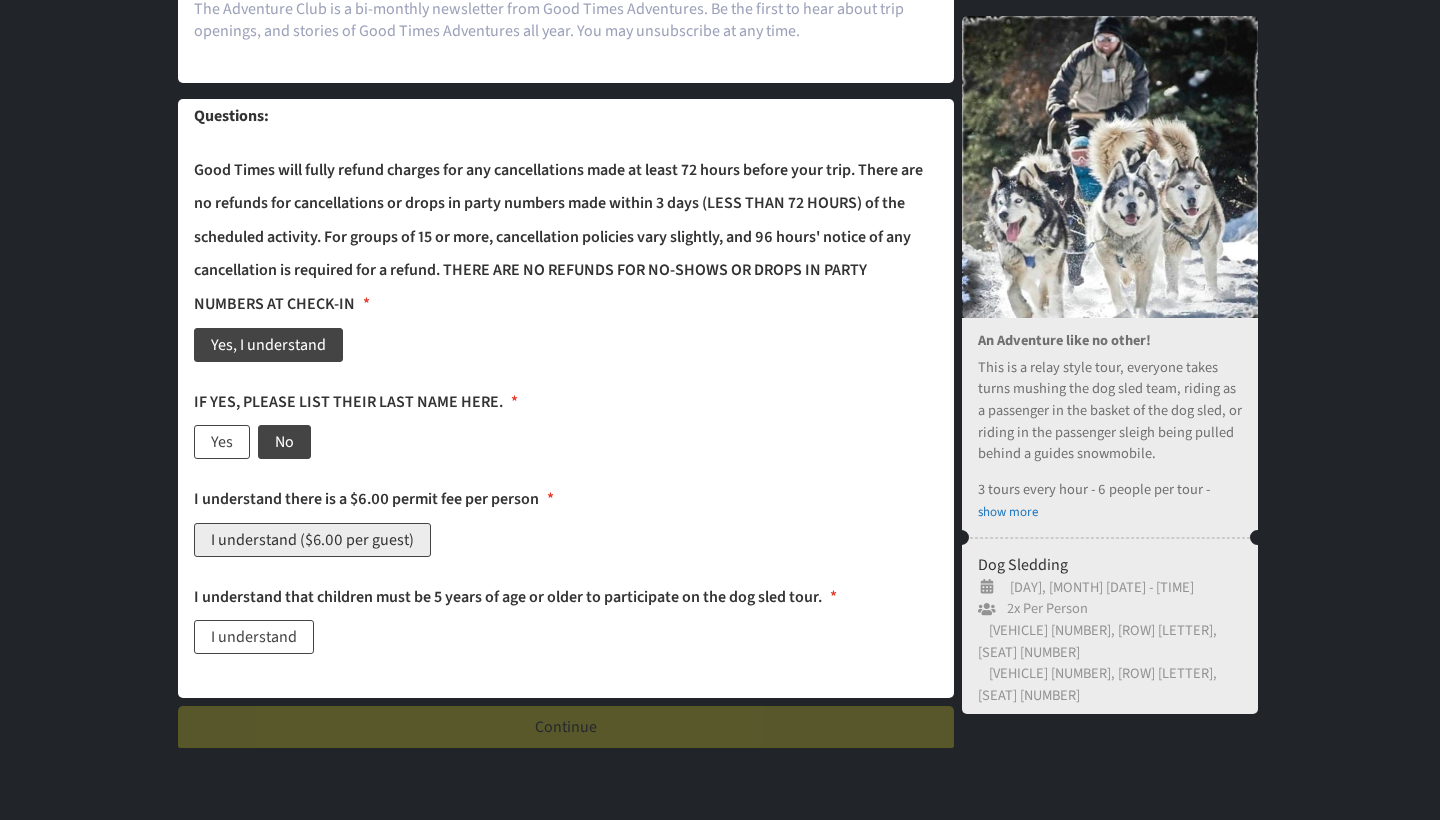 click on "I understand ($6.00 per guest)" at bounding box center [312, 540] 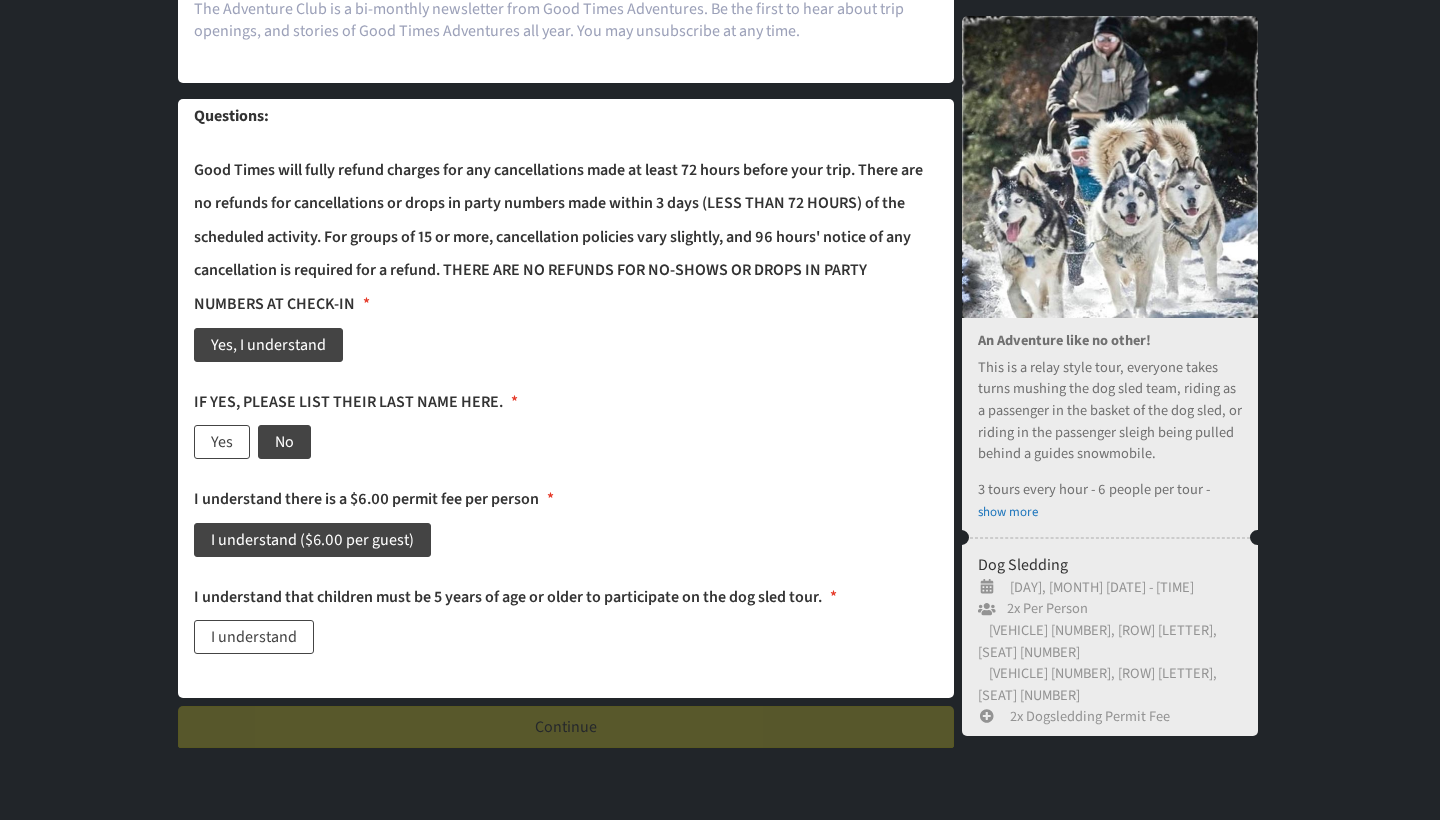 click on "I understand ($6.00 per guest)" at bounding box center [566, 544] 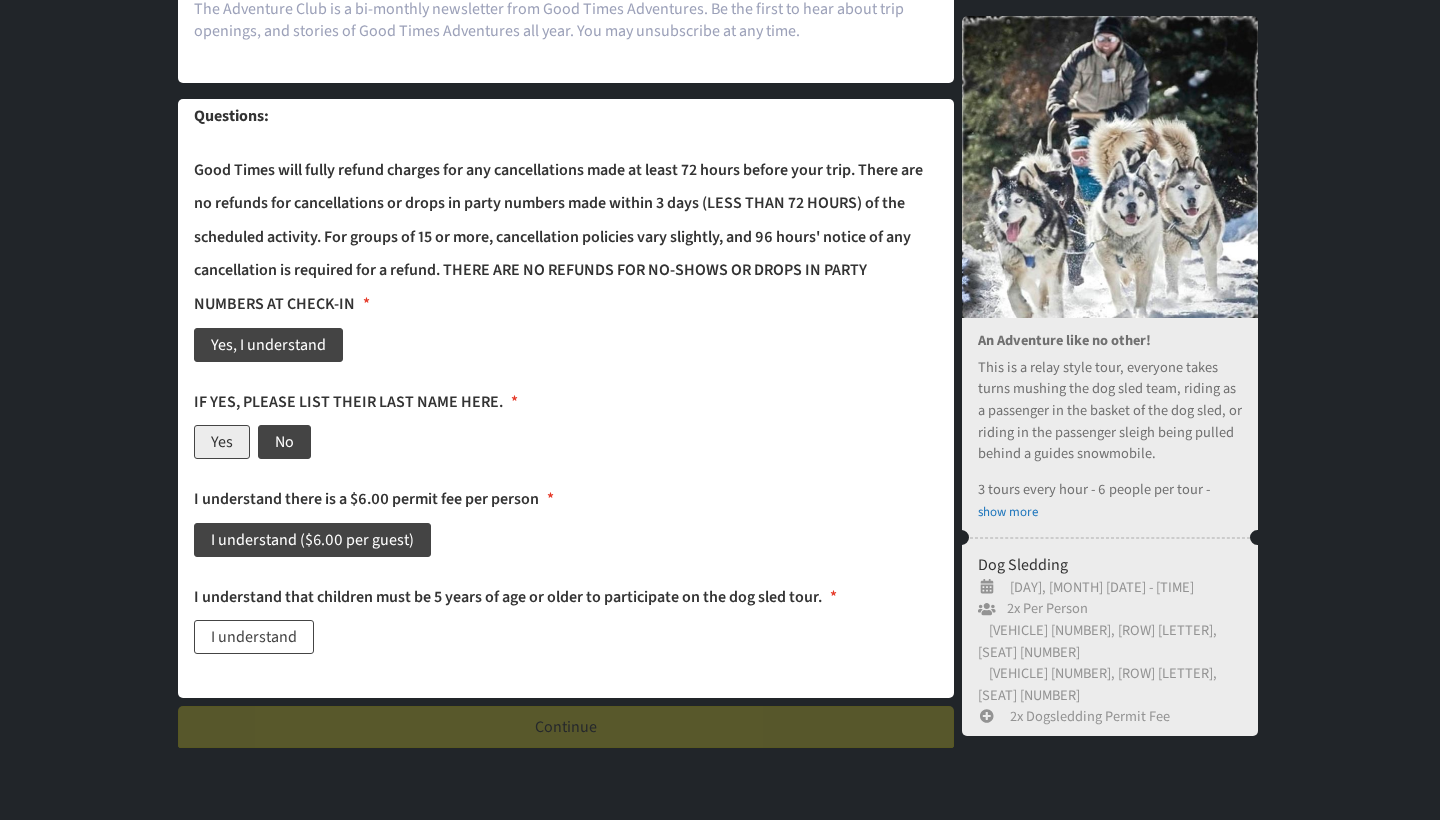 click on "Yes" at bounding box center [222, 442] 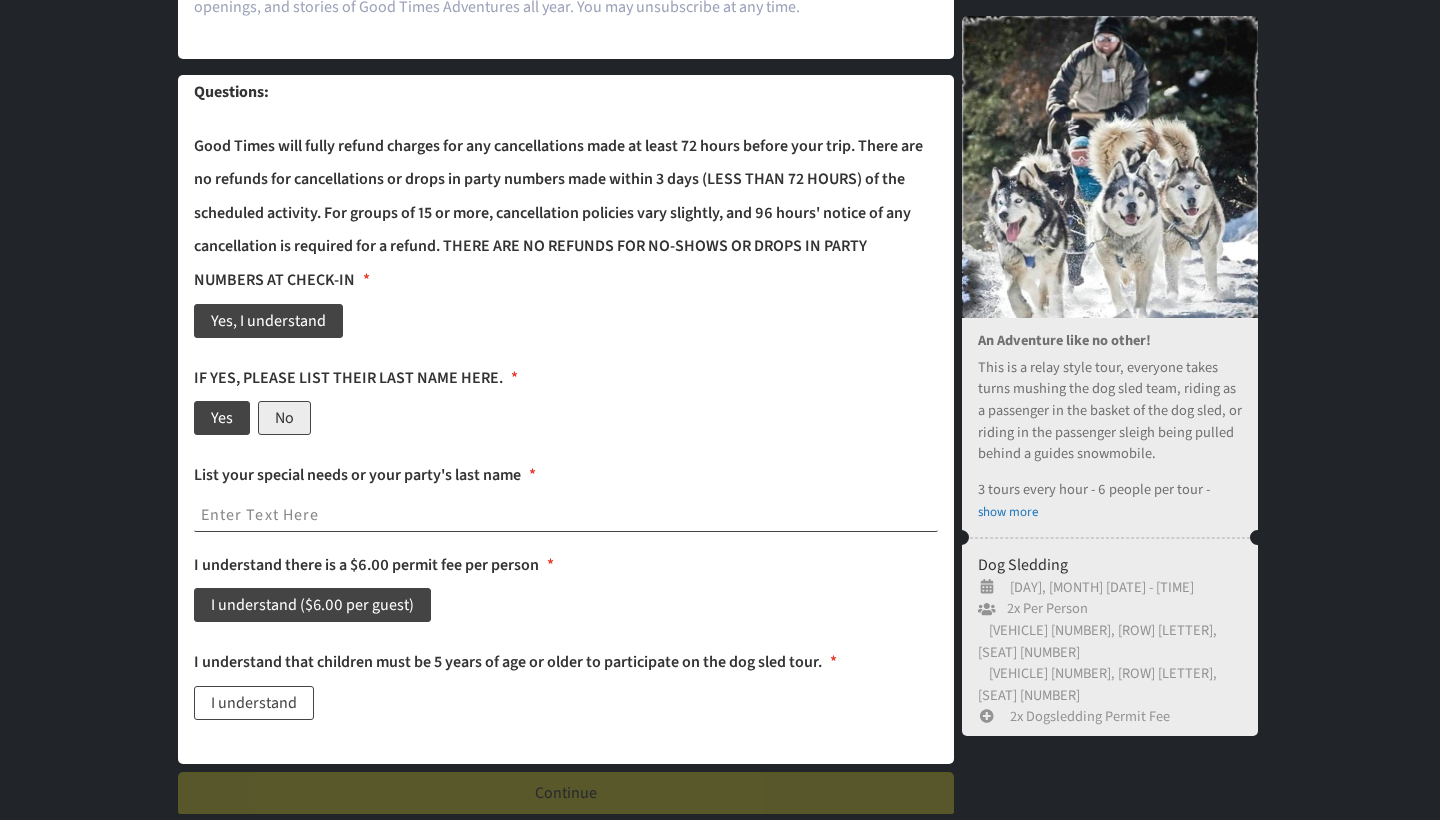 click on "No" at bounding box center (284, 418) 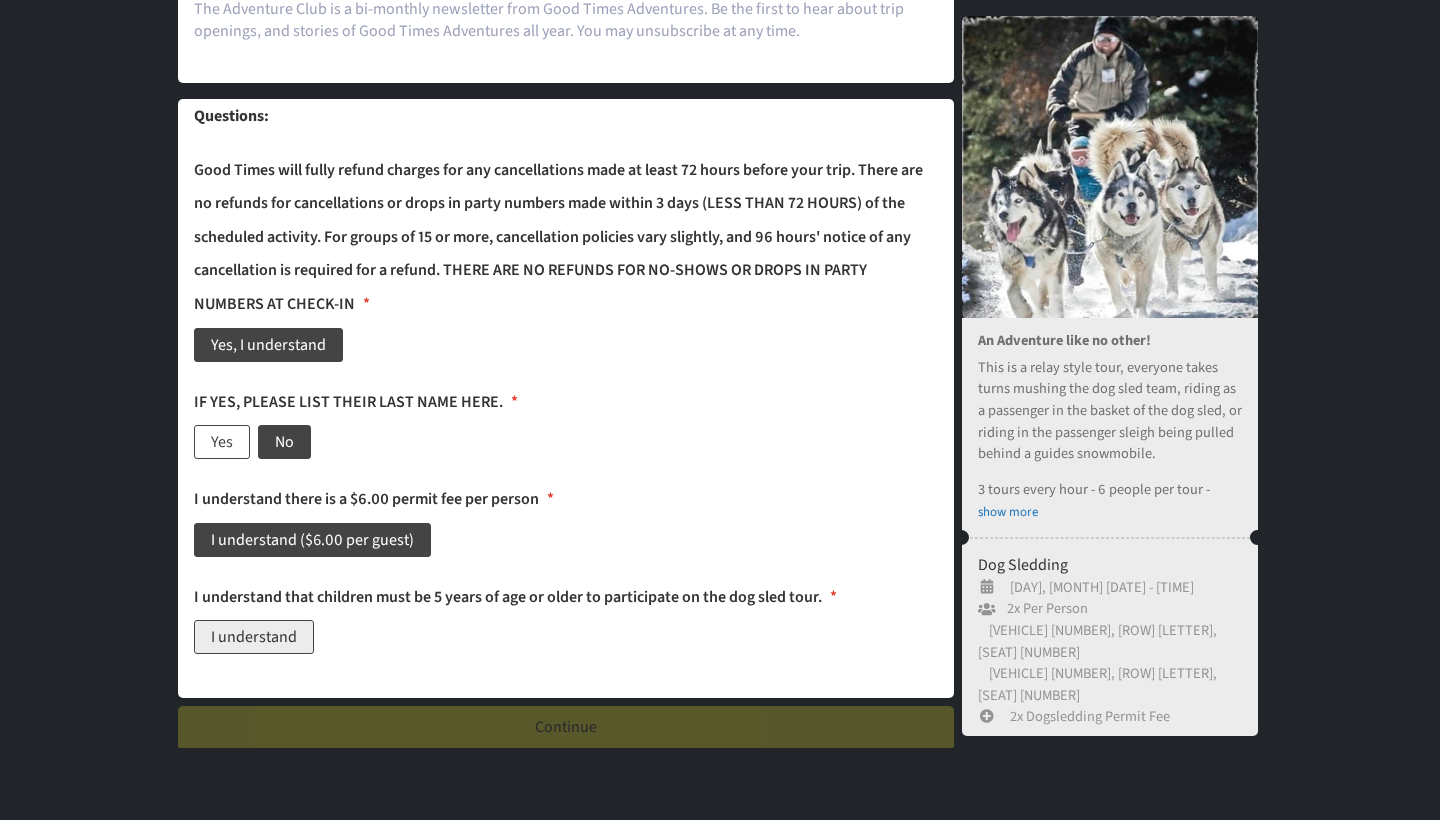 click on "I understand" at bounding box center (254, 637) 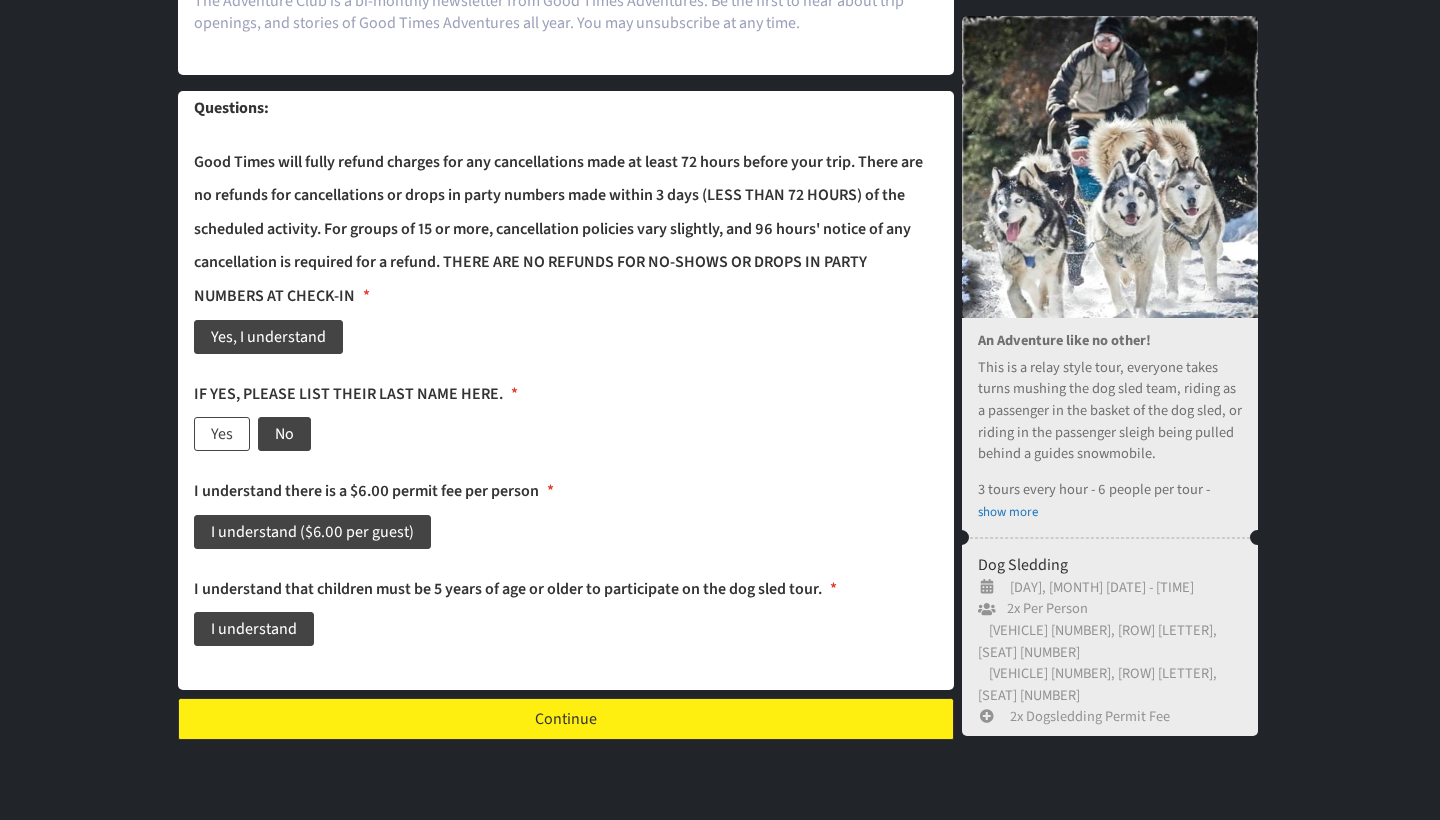 click on "Continue" at bounding box center (566, 719) 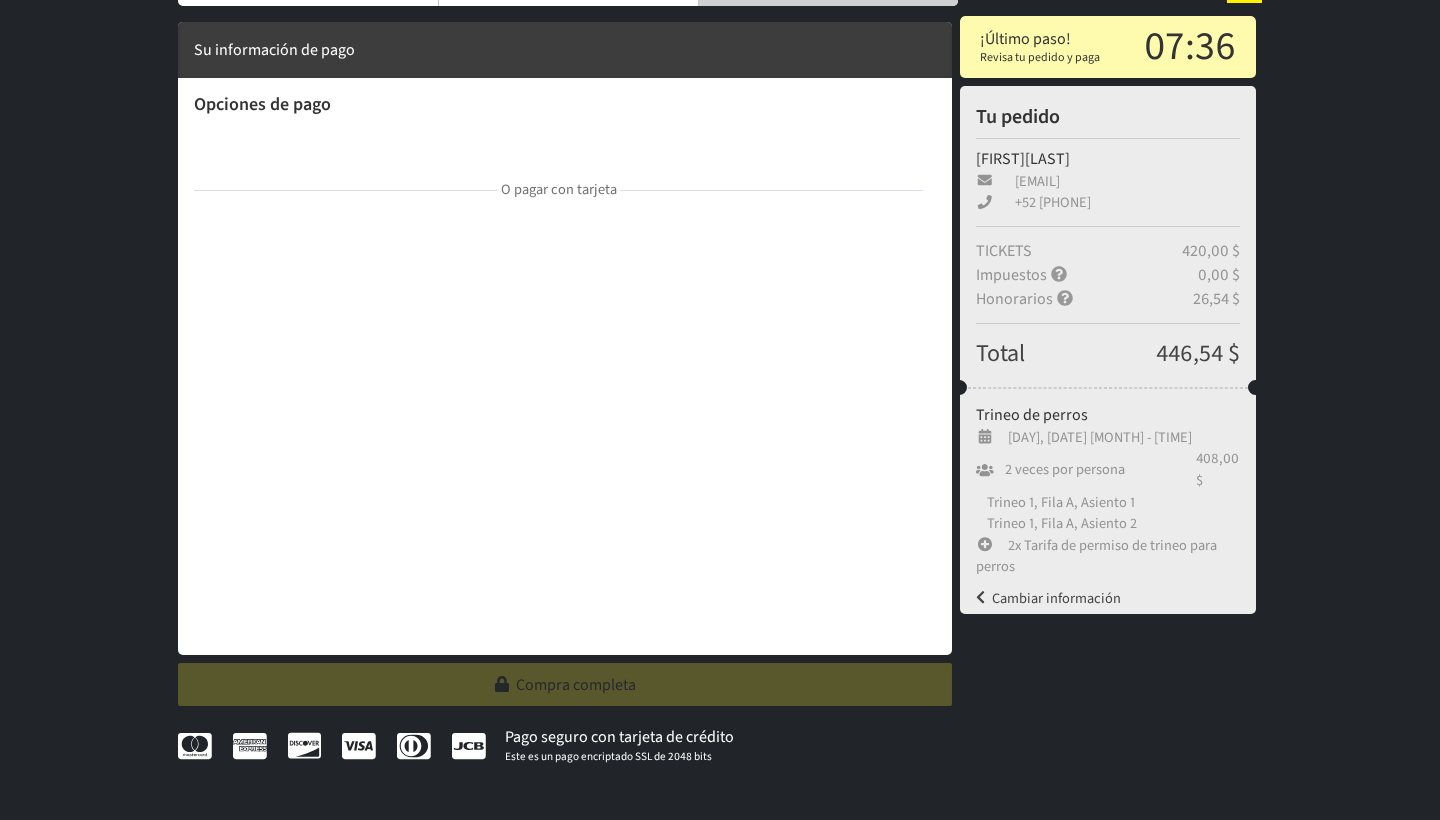 scroll, scrollTop: 30, scrollLeft: 0, axis: vertical 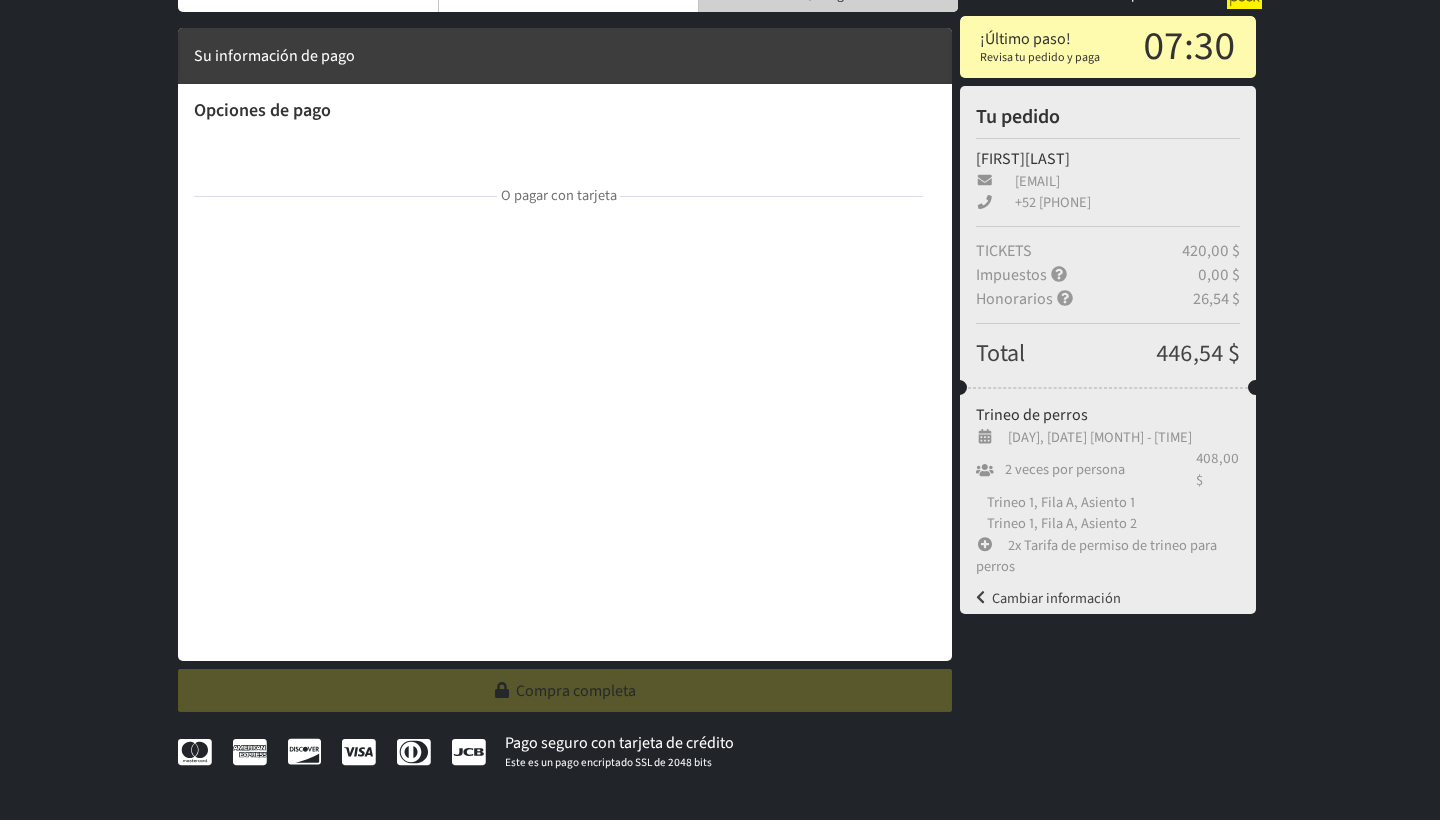 click 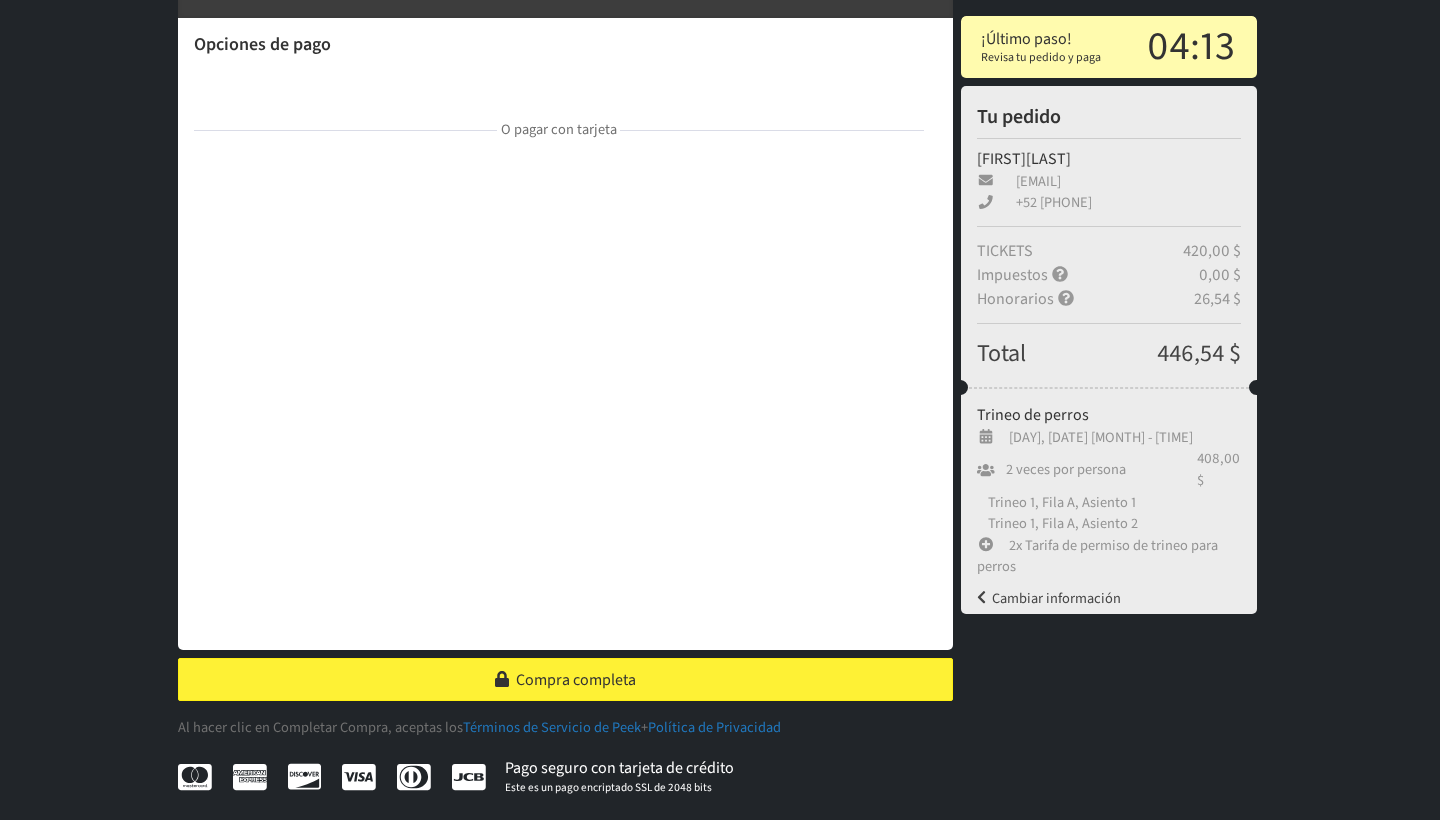 scroll, scrollTop: 98, scrollLeft: 0, axis: vertical 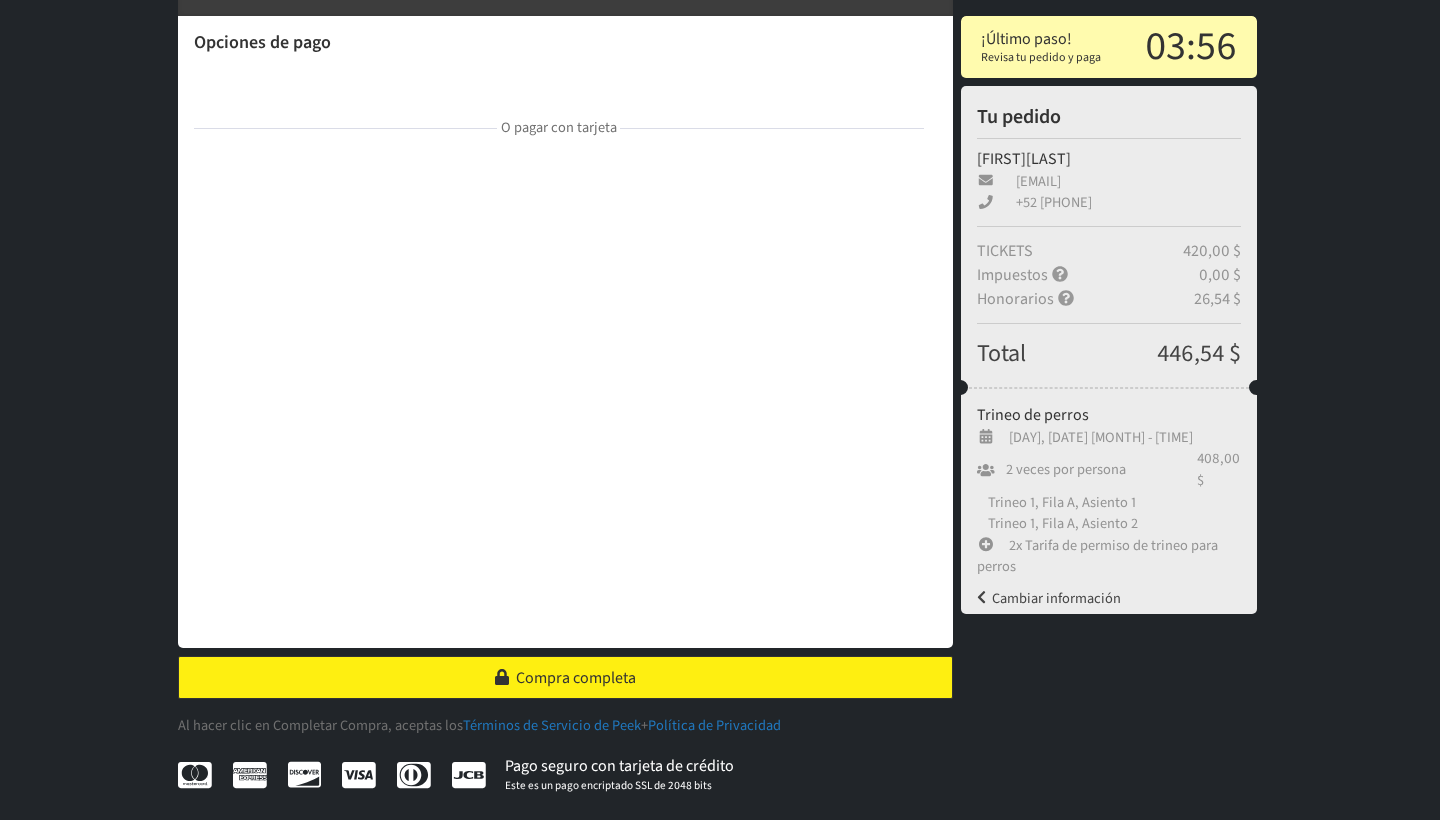 click on "Compra completa" at bounding box center (576, 678) 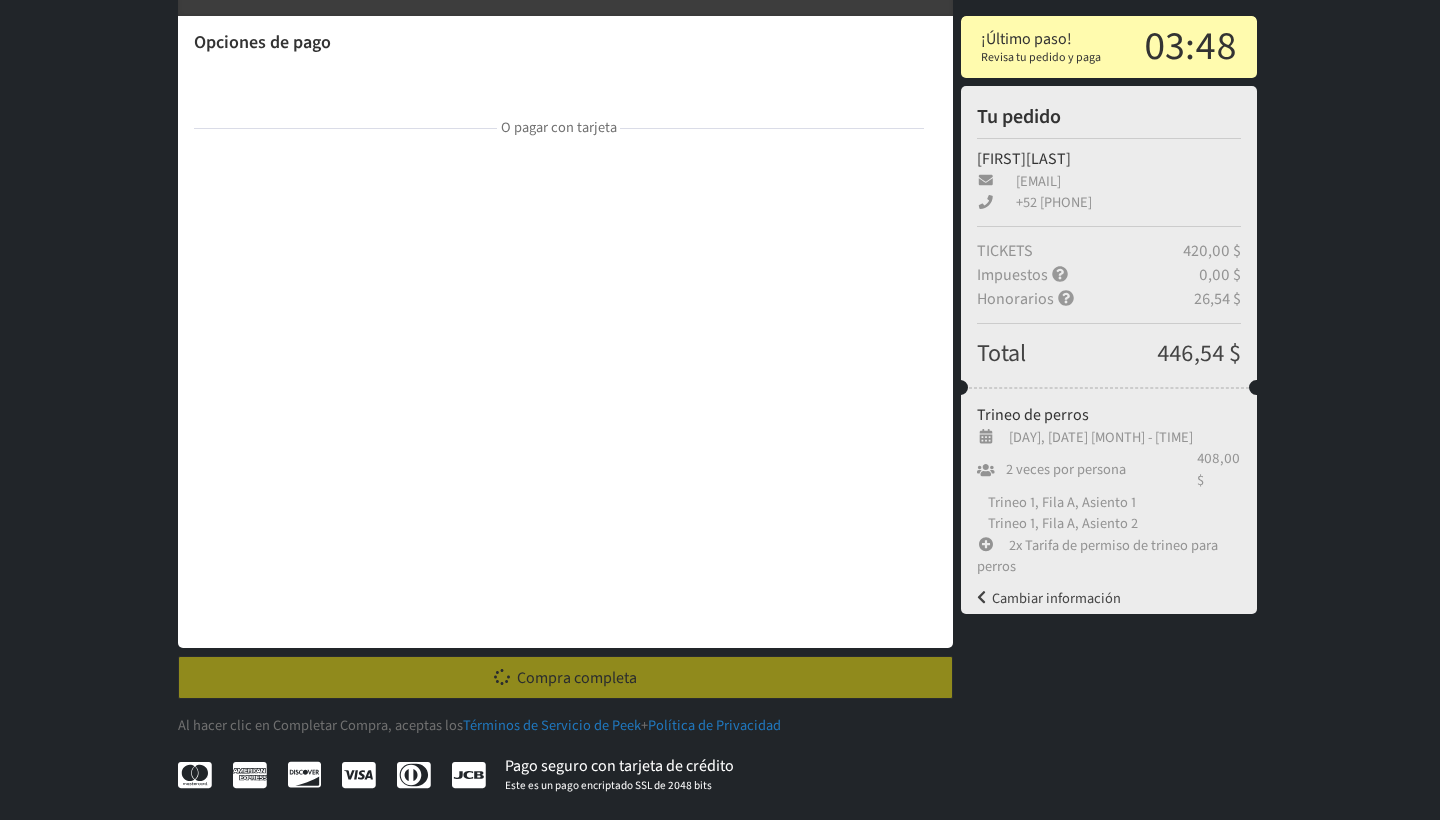 scroll, scrollTop: 0, scrollLeft: 0, axis: both 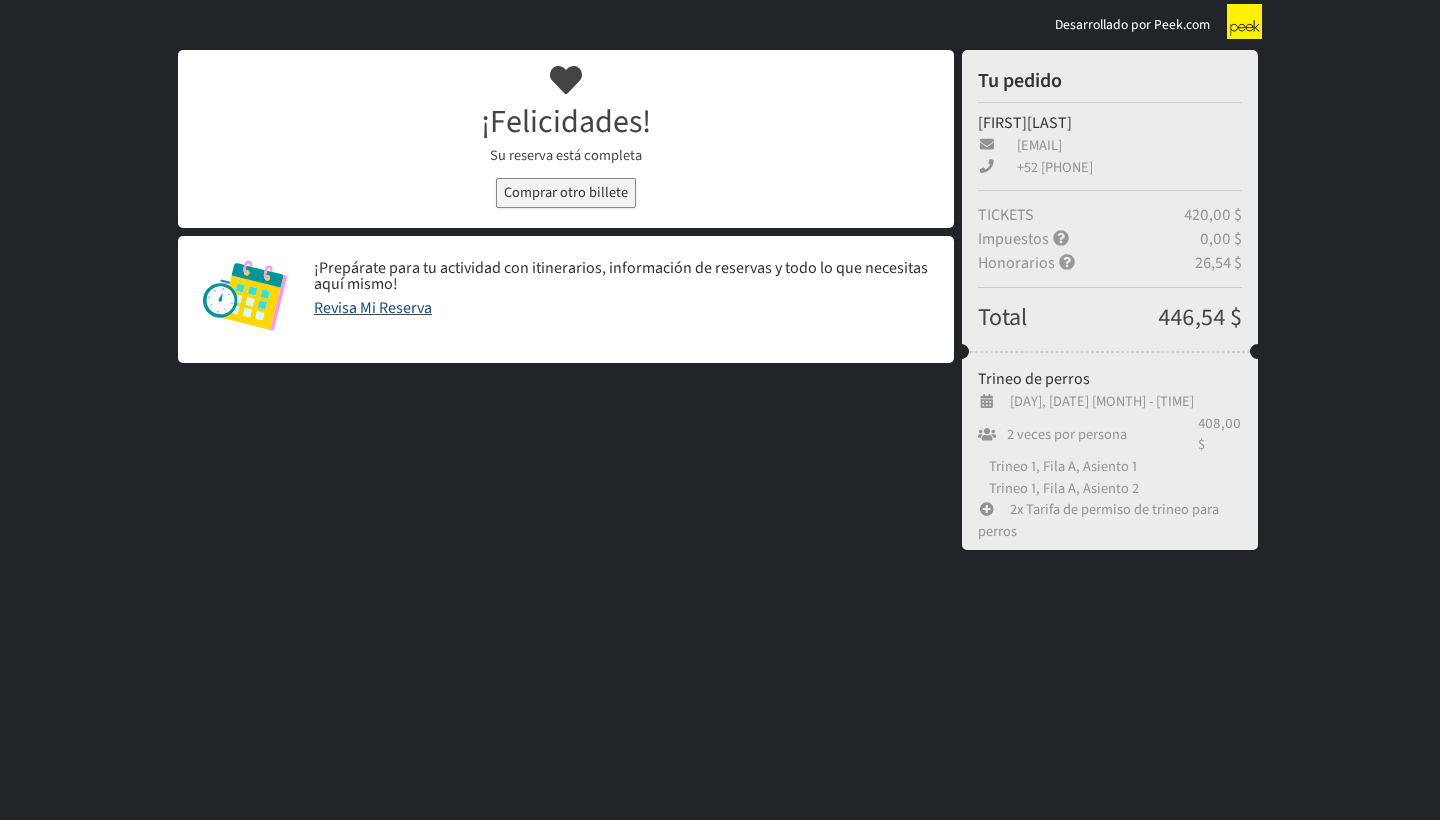 click on "Revisa Mi Reserva" 